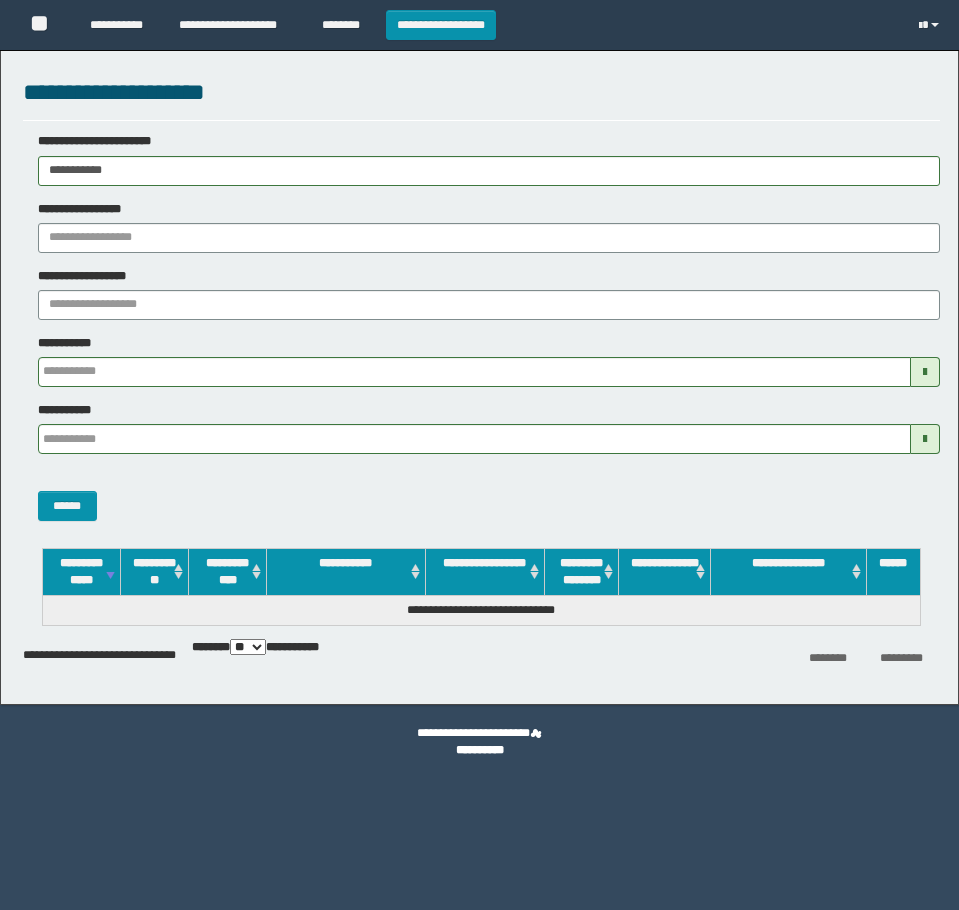 scroll, scrollTop: 0, scrollLeft: 0, axis: both 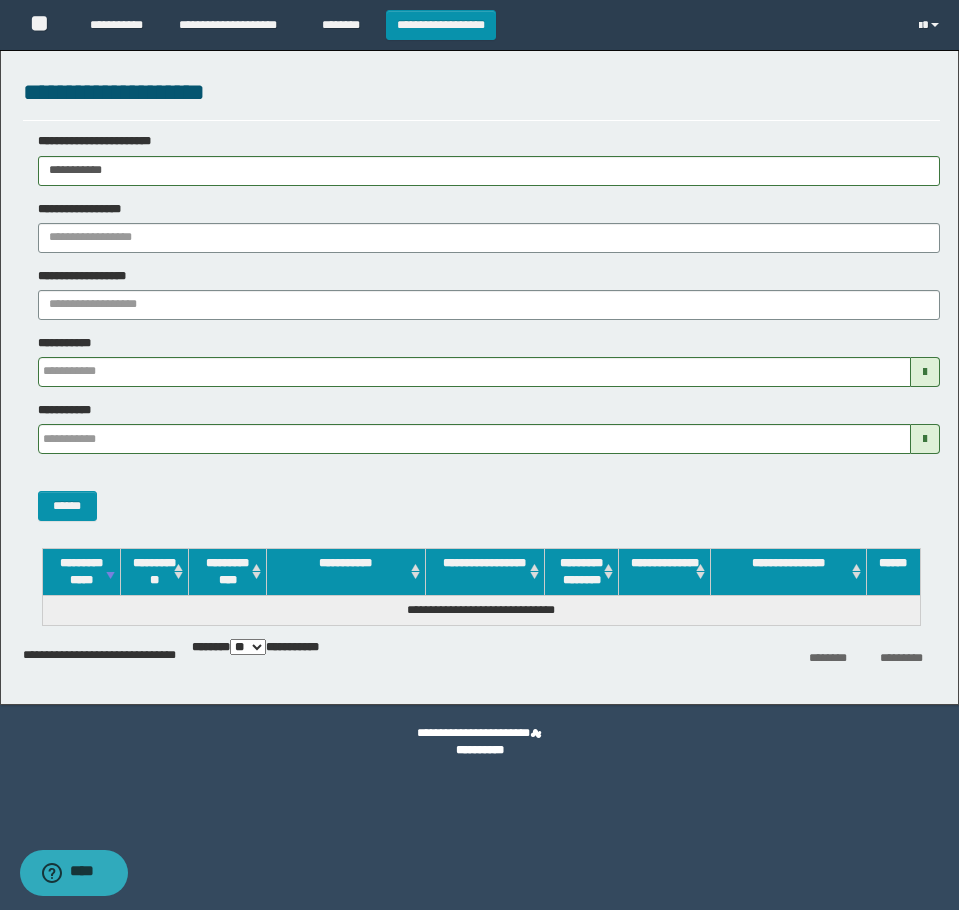 type 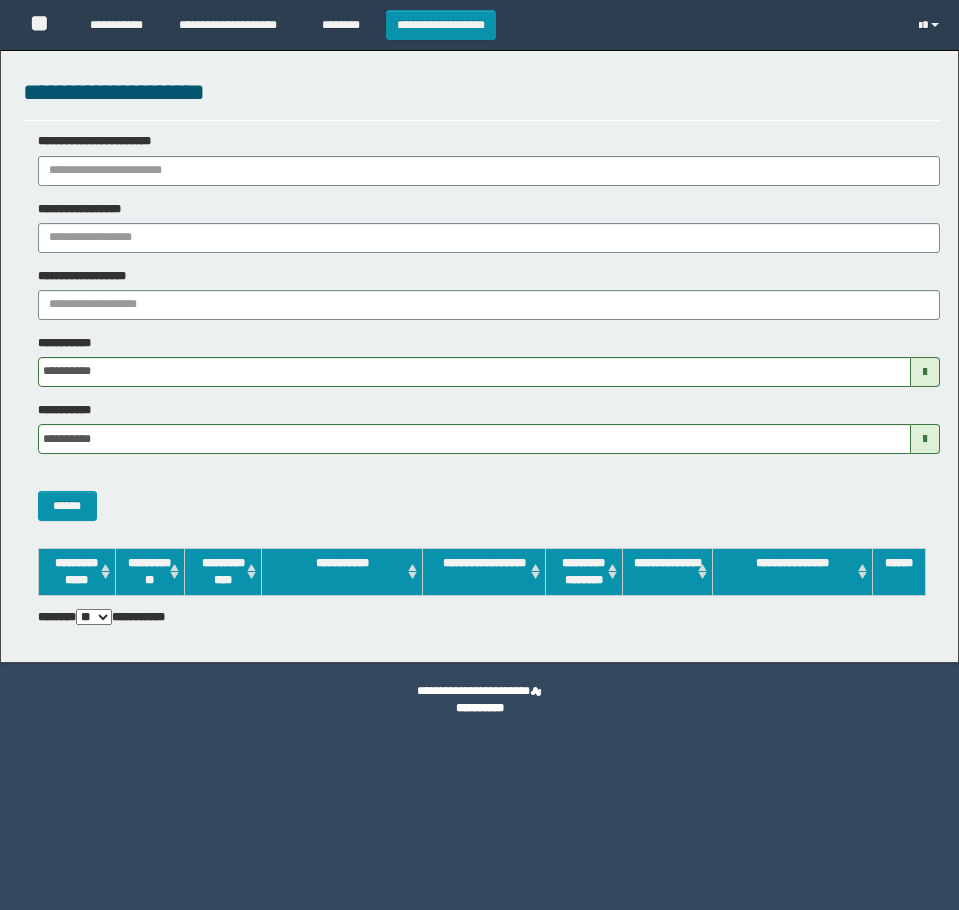 scroll, scrollTop: 0, scrollLeft: 0, axis: both 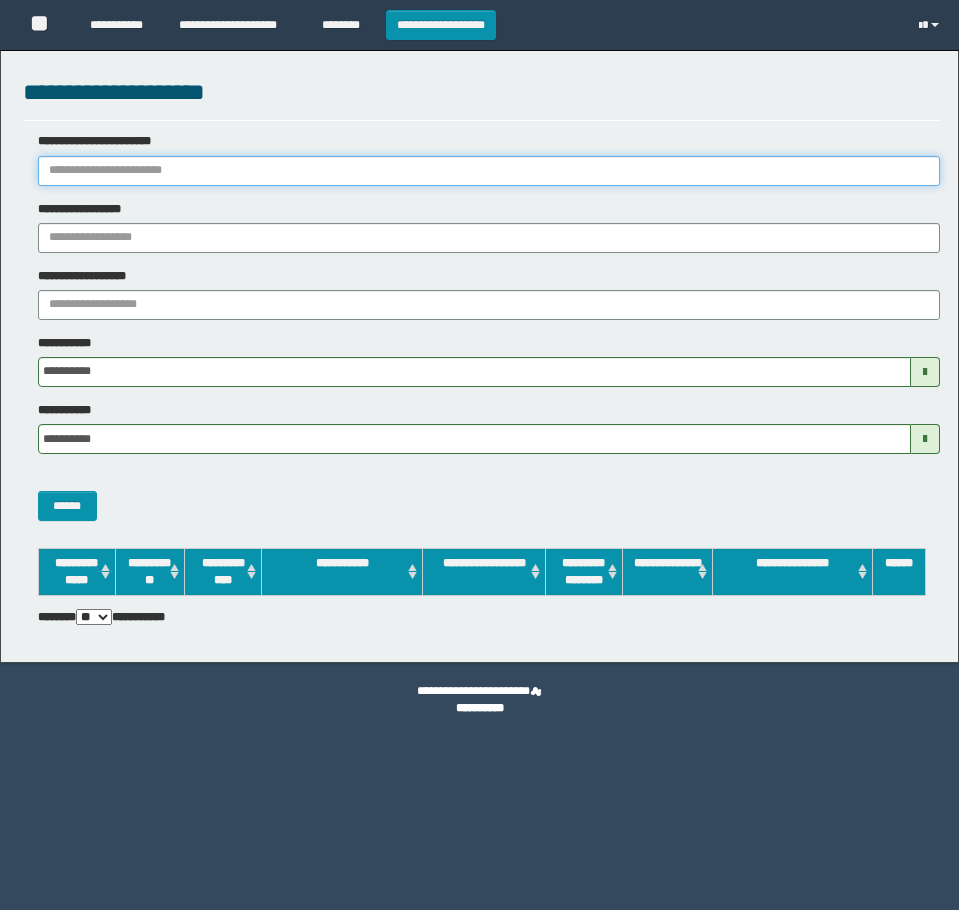 click on "**********" at bounding box center (489, 171) 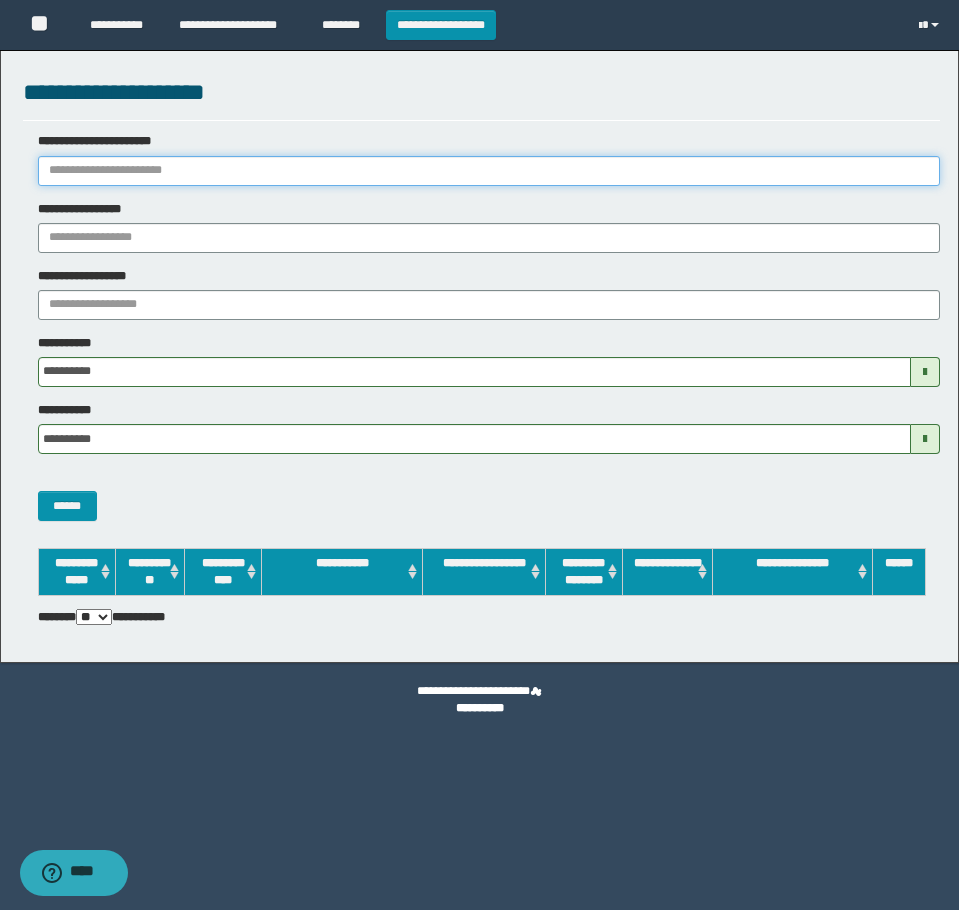 paste on "**********" 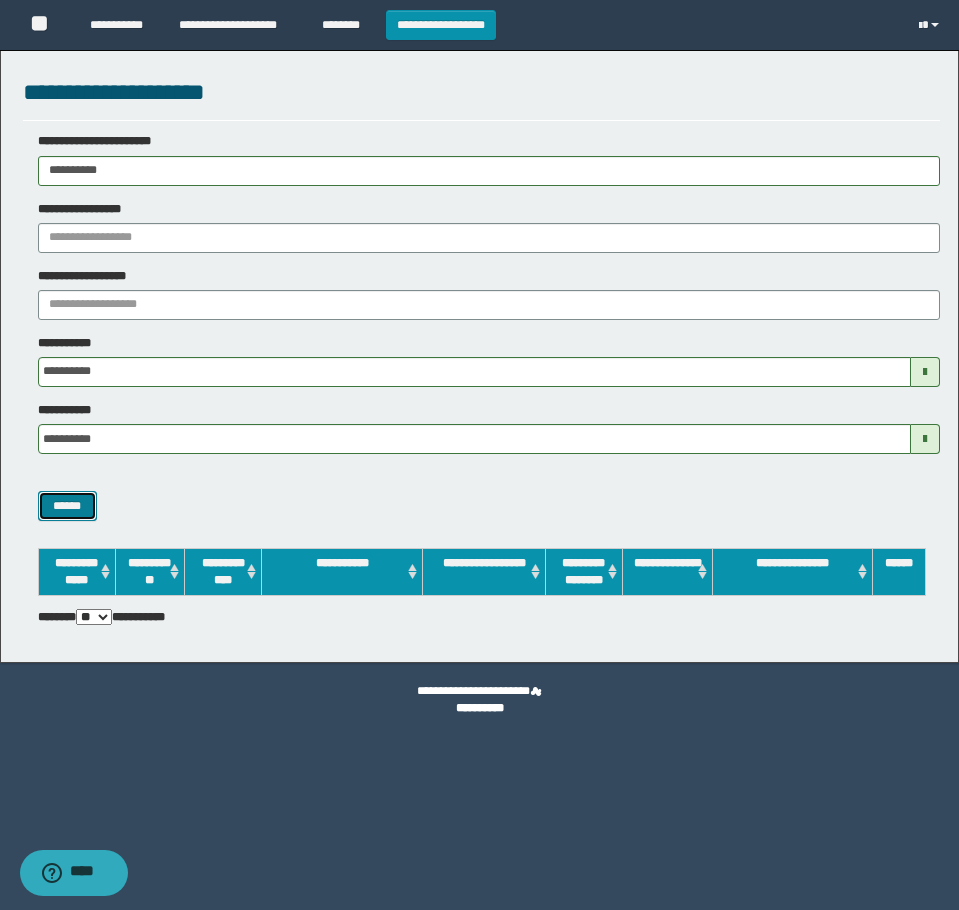 click on "******" at bounding box center [67, 506] 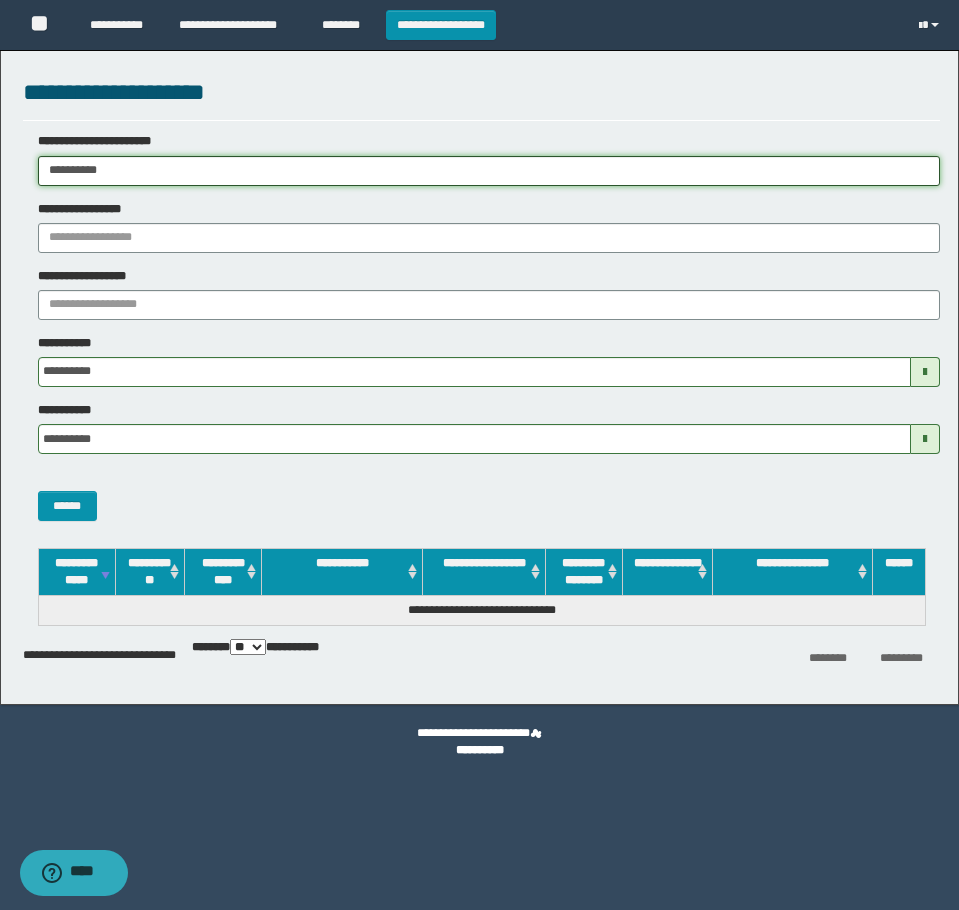 drag, startPoint x: 115, startPoint y: 171, endPoint x: 7, endPoint y: 277, distance: 151.32745 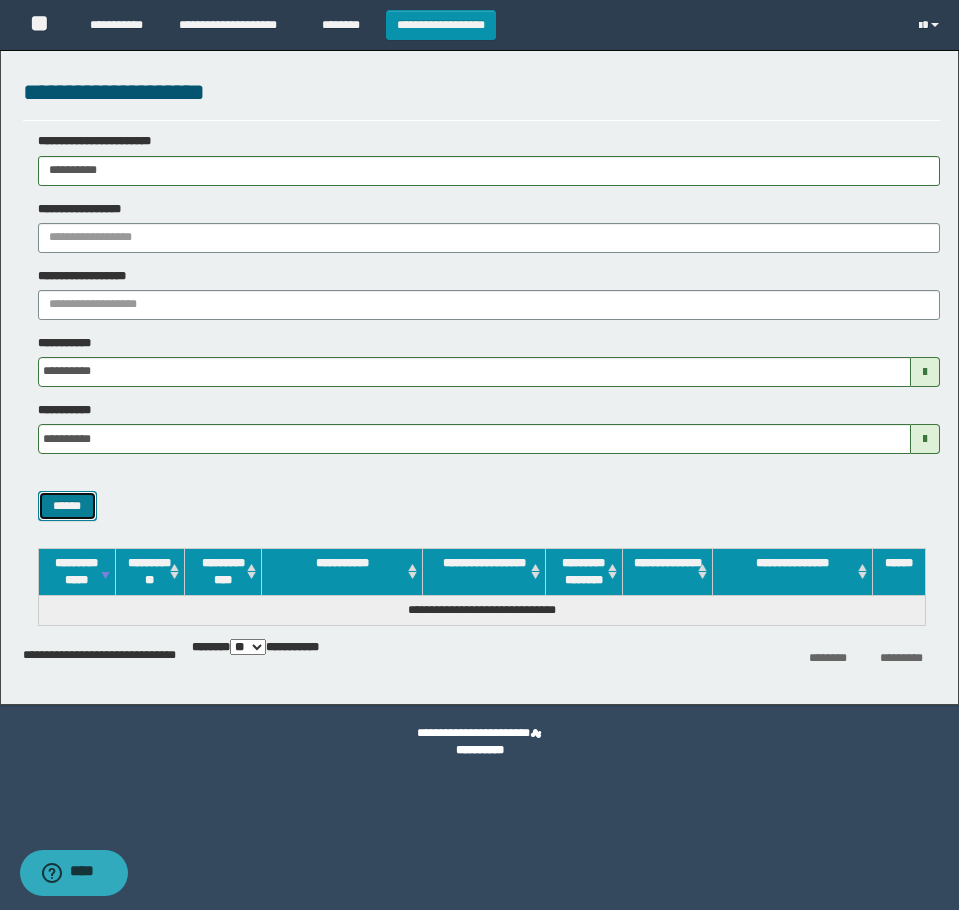 click on "******" at bounding box center (67, 506) 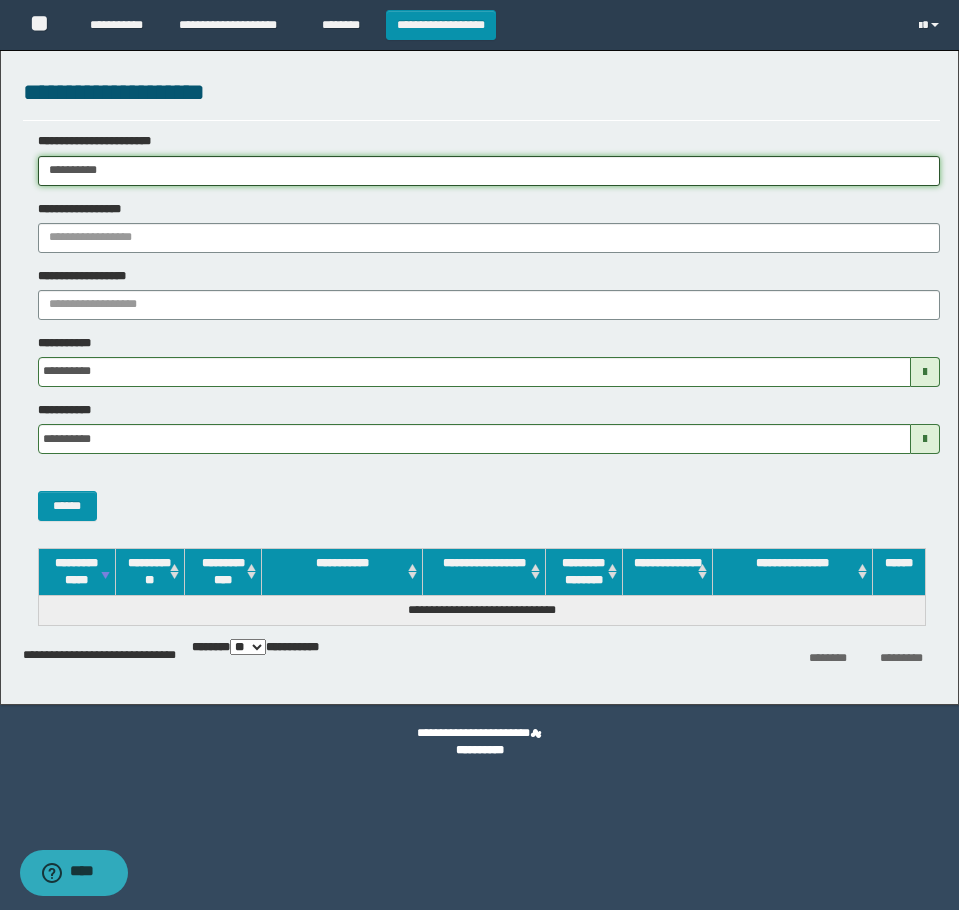 drag, startPoint x: 154, startPoint y: 169, endPoint x: -8, endPoint y: 214, distance: 168.13388 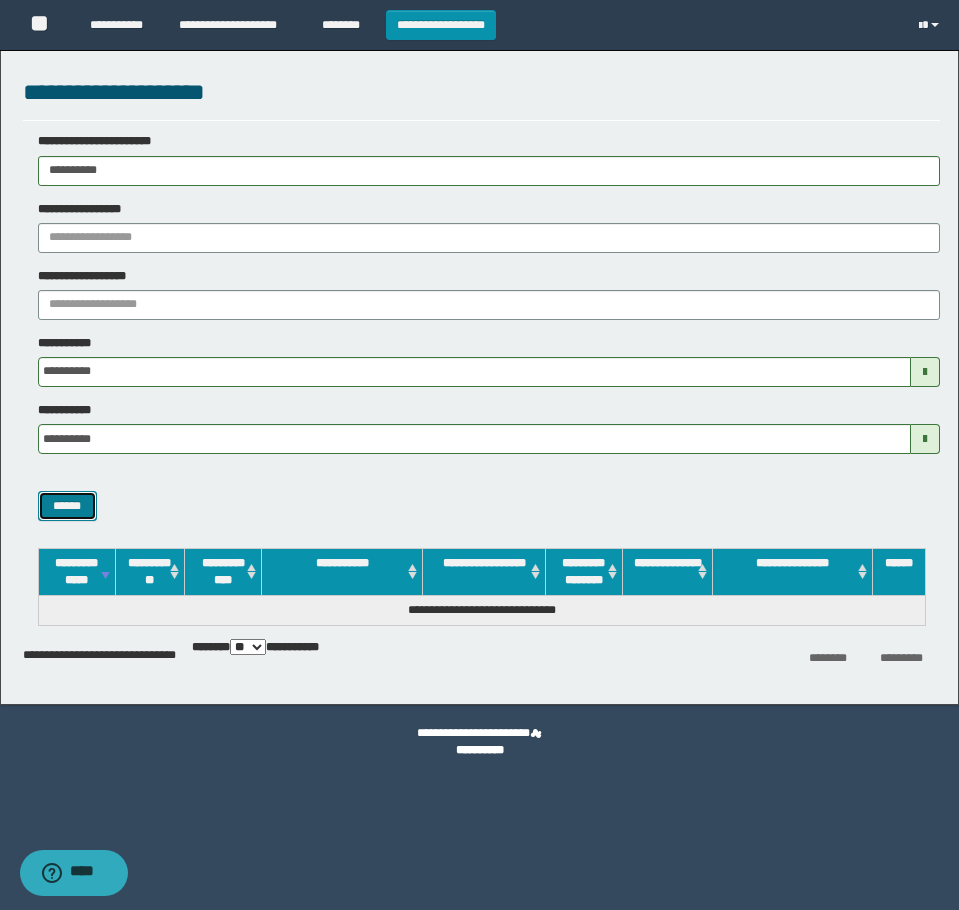 click on "******" at bounding box center (67, 506) 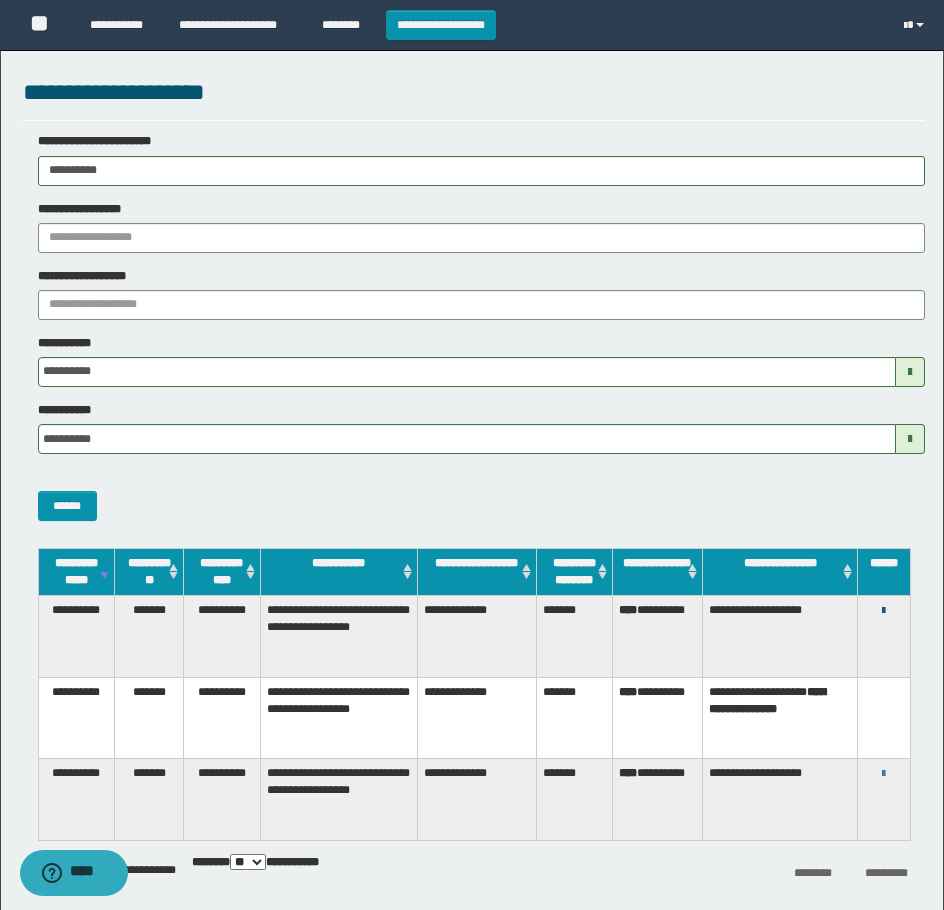 click at bounding box center (883, 611) 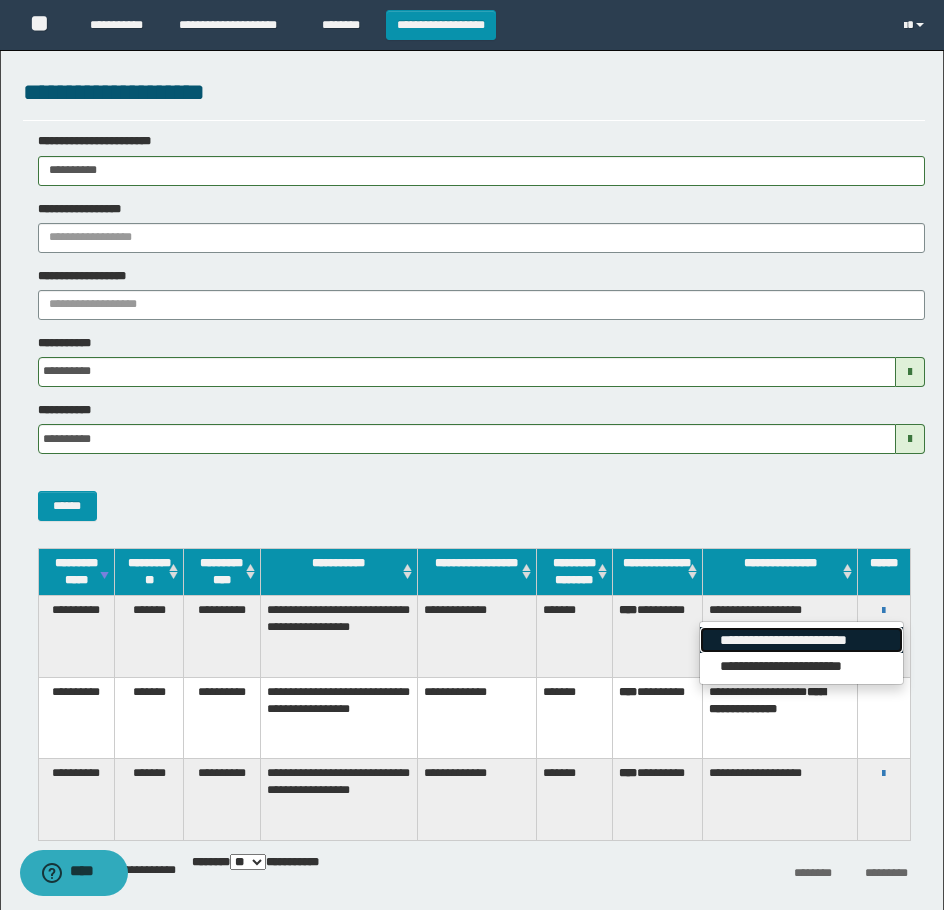 click on "**********" at bounding box center [801, 640] 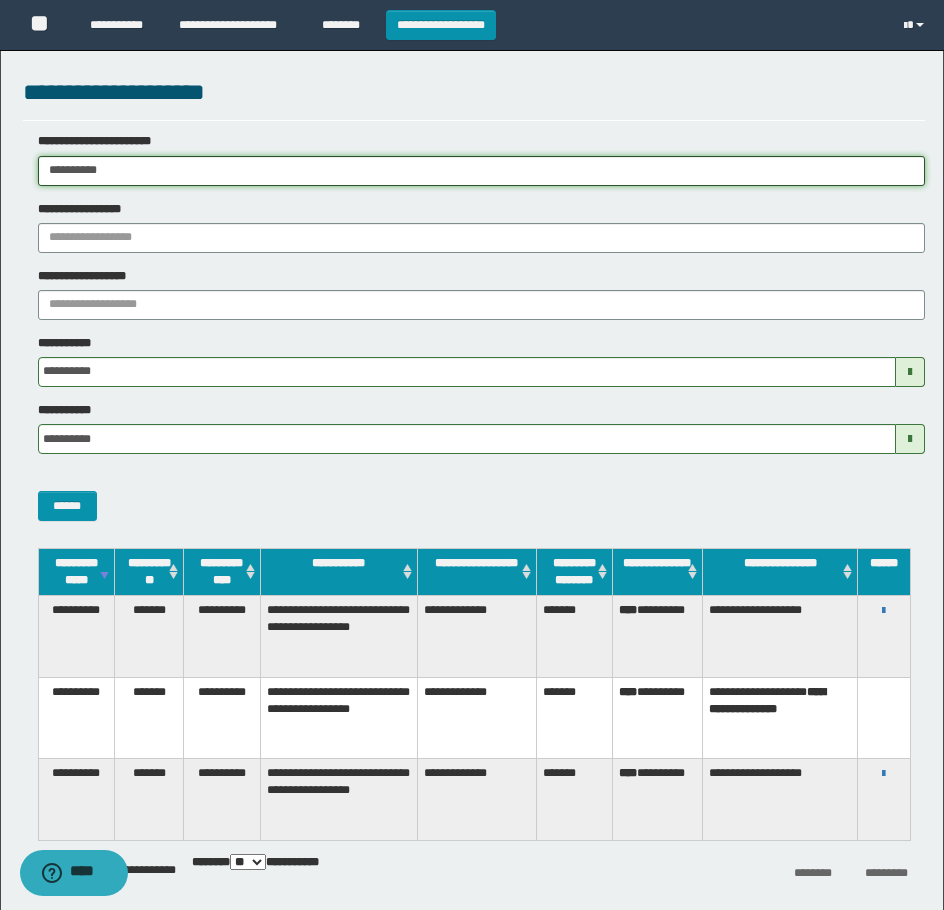 drag, startPoint x: 148, startPoint y: 173, endPoint x: -8, endPoint y: 214, distance: 161.29787 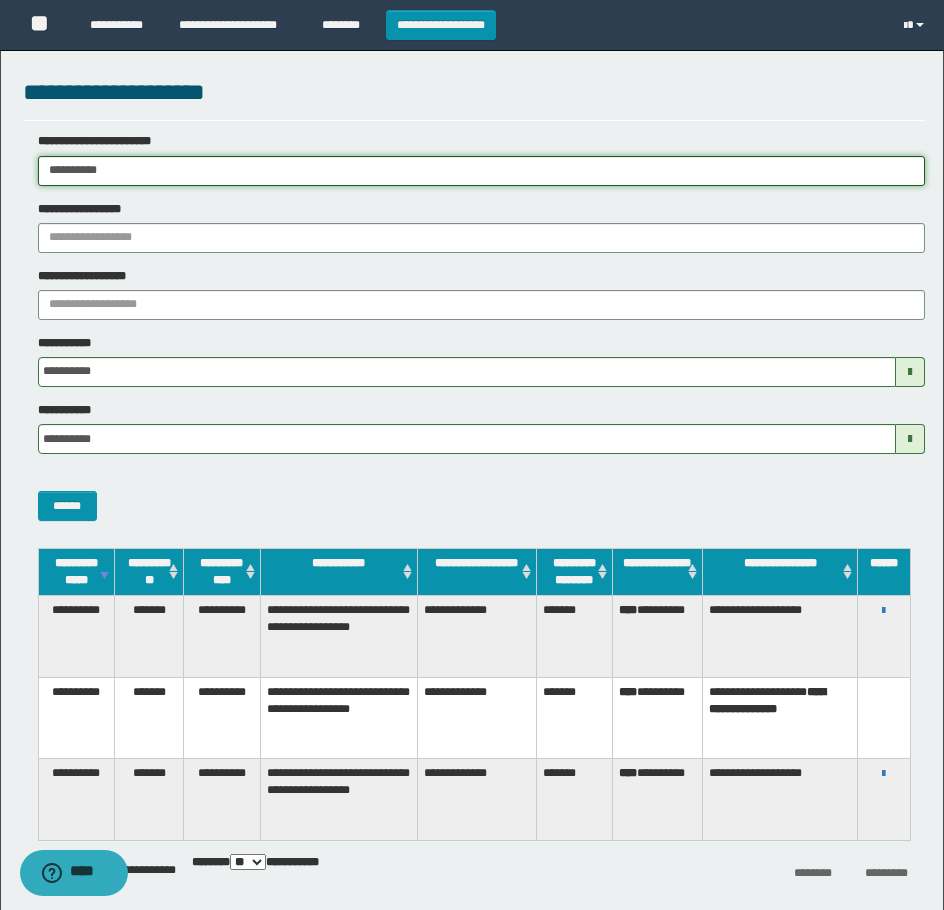 click on "**********" at bounding box center (472, 455) 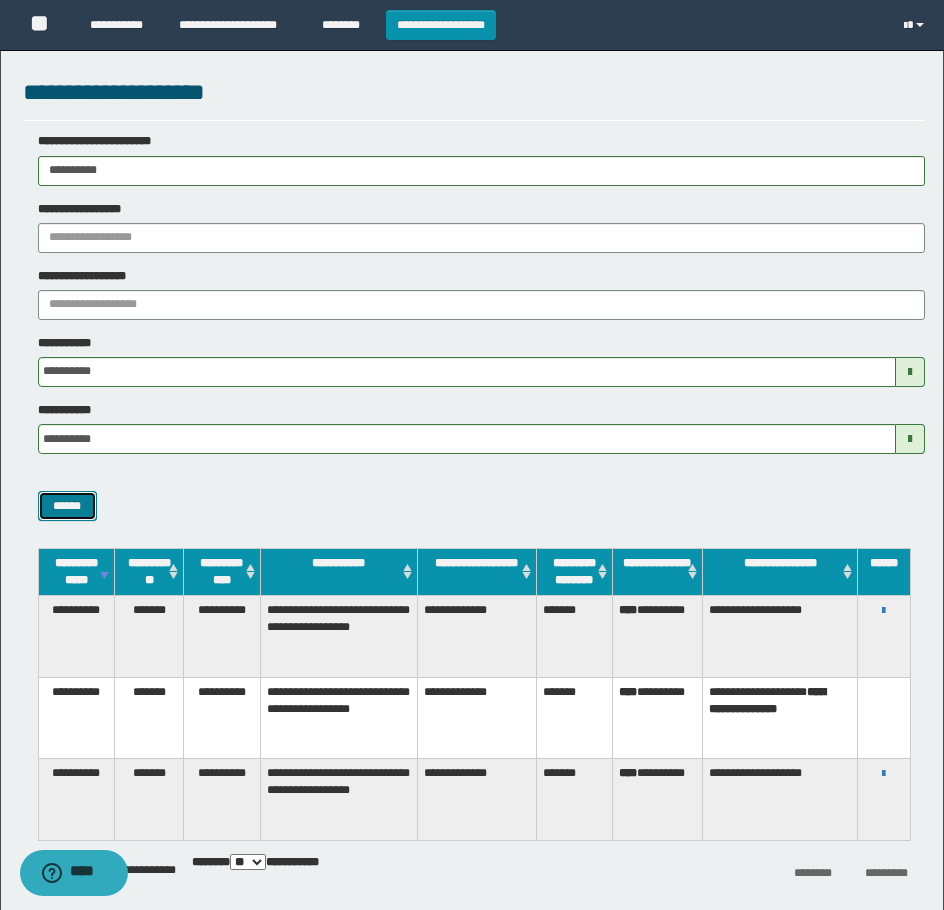click on "******" at bounding box center [67, 506] 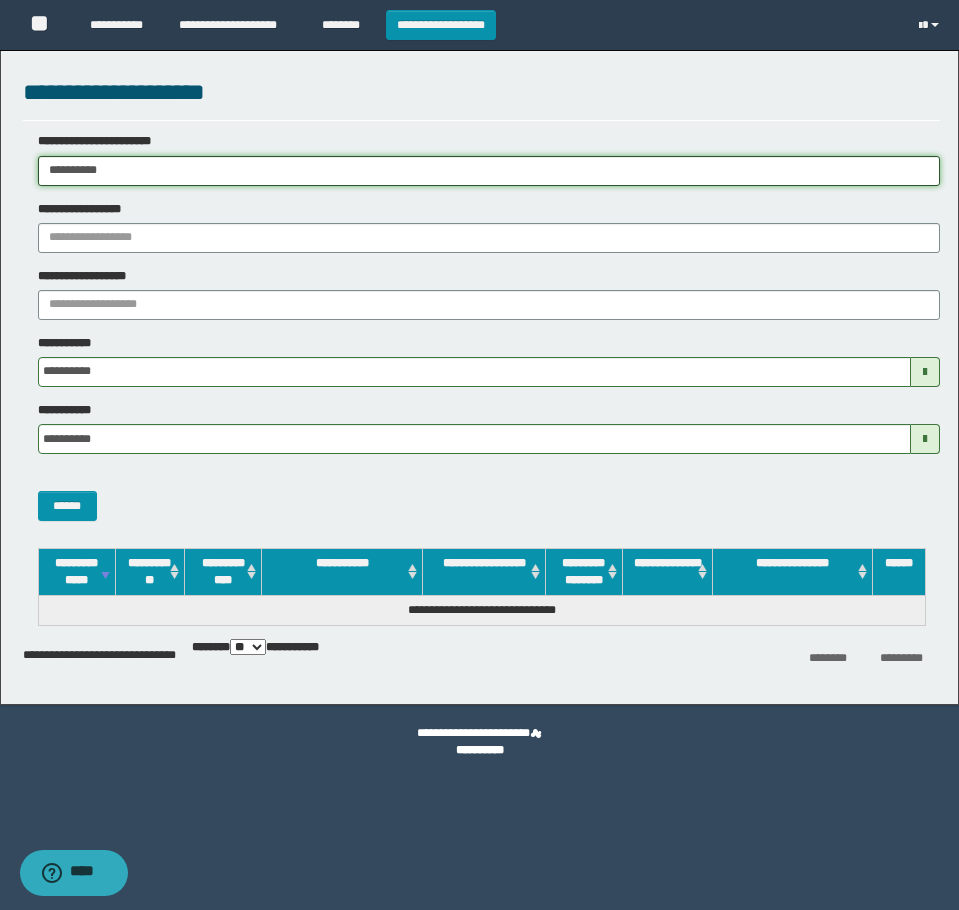 drag, startPoint x: 171, startPoint y: 169, endPoint x: -8, endPoint y: 179, distance: 179.27911 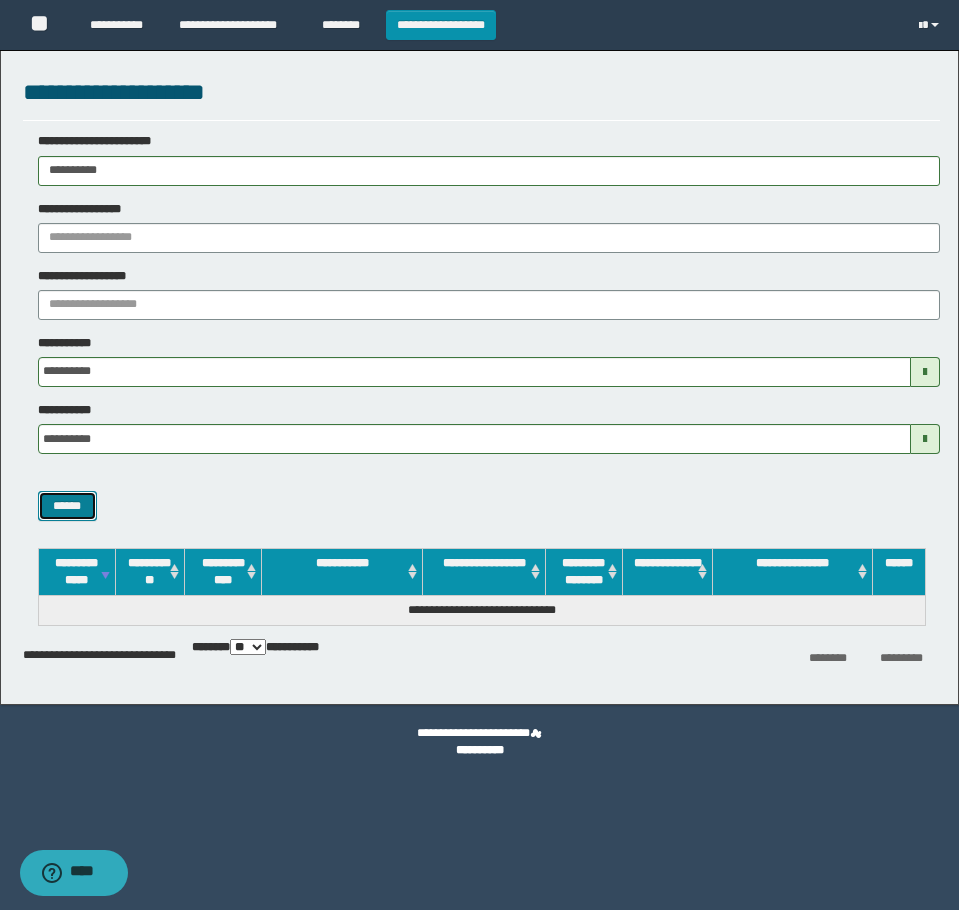 click on "******" at bounding box center [67, 506] 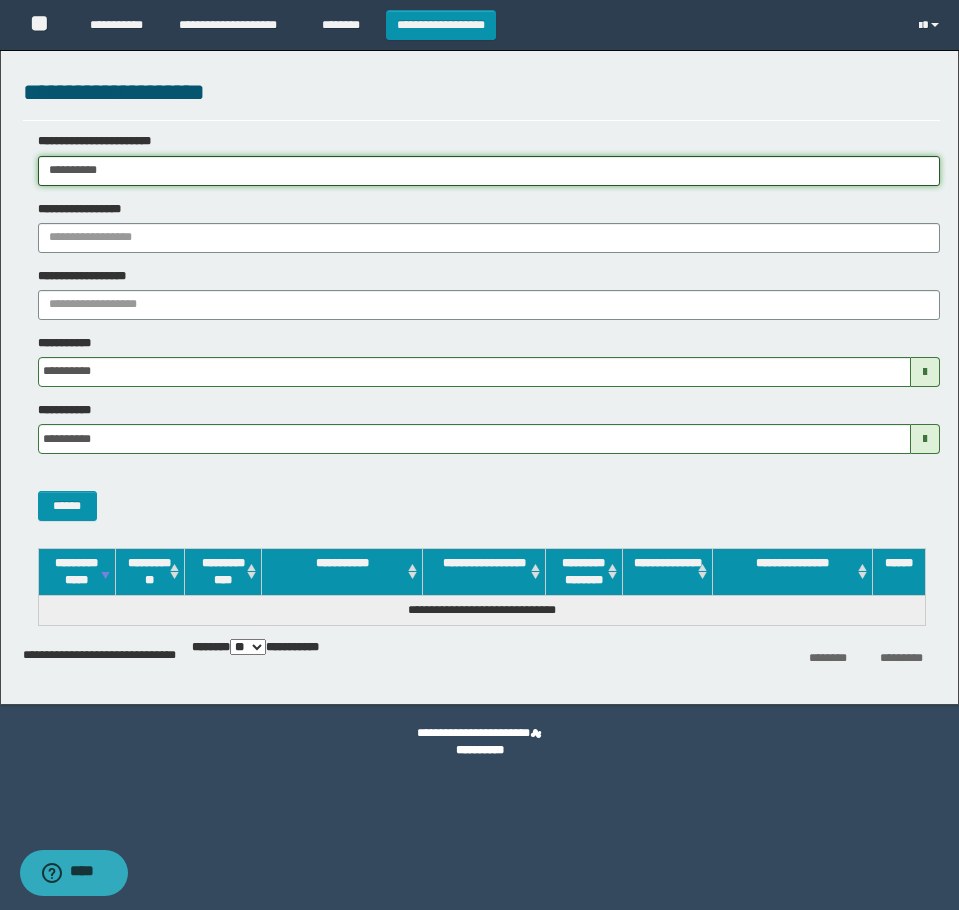 drag, startPoint x: 147, startPoint y: 166, endPoint x: -8, endPoint y: 174, distance: 155.20631 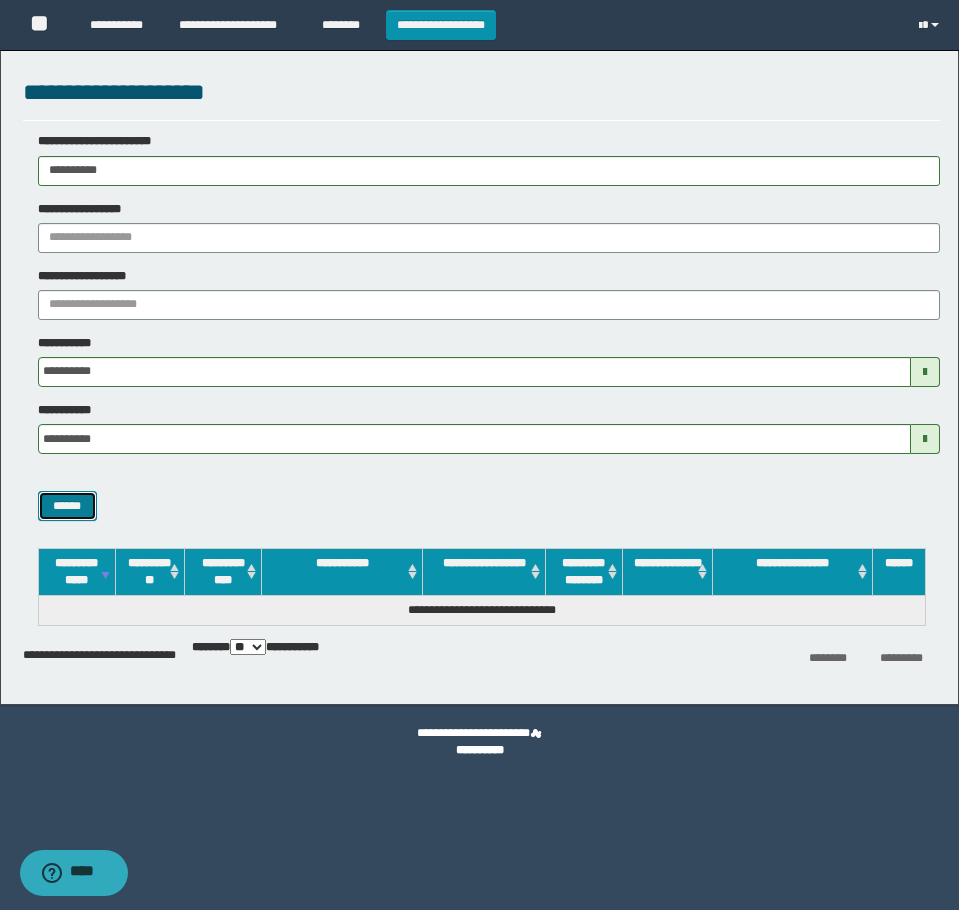 click on "******" at bounding box center [67, 506] 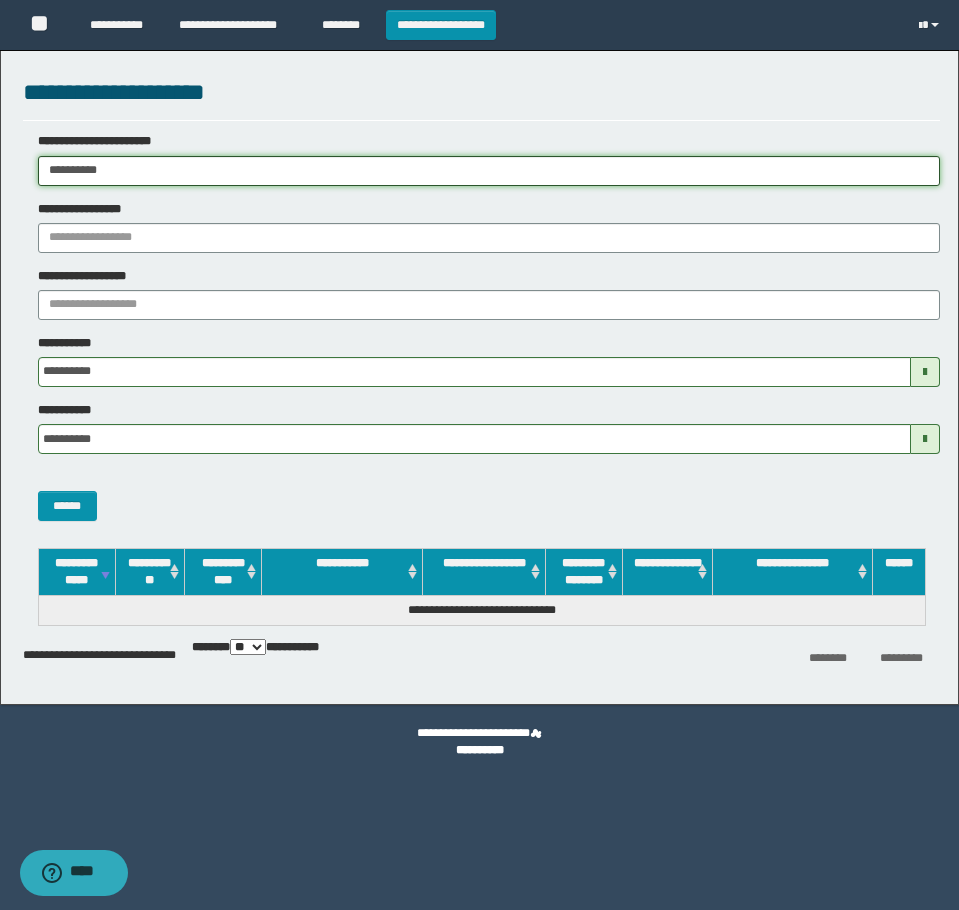 drag, startPoint x: 149, startPoint y: 168, endPoint x: -8, endPoint y: 200, distance: 160.22797 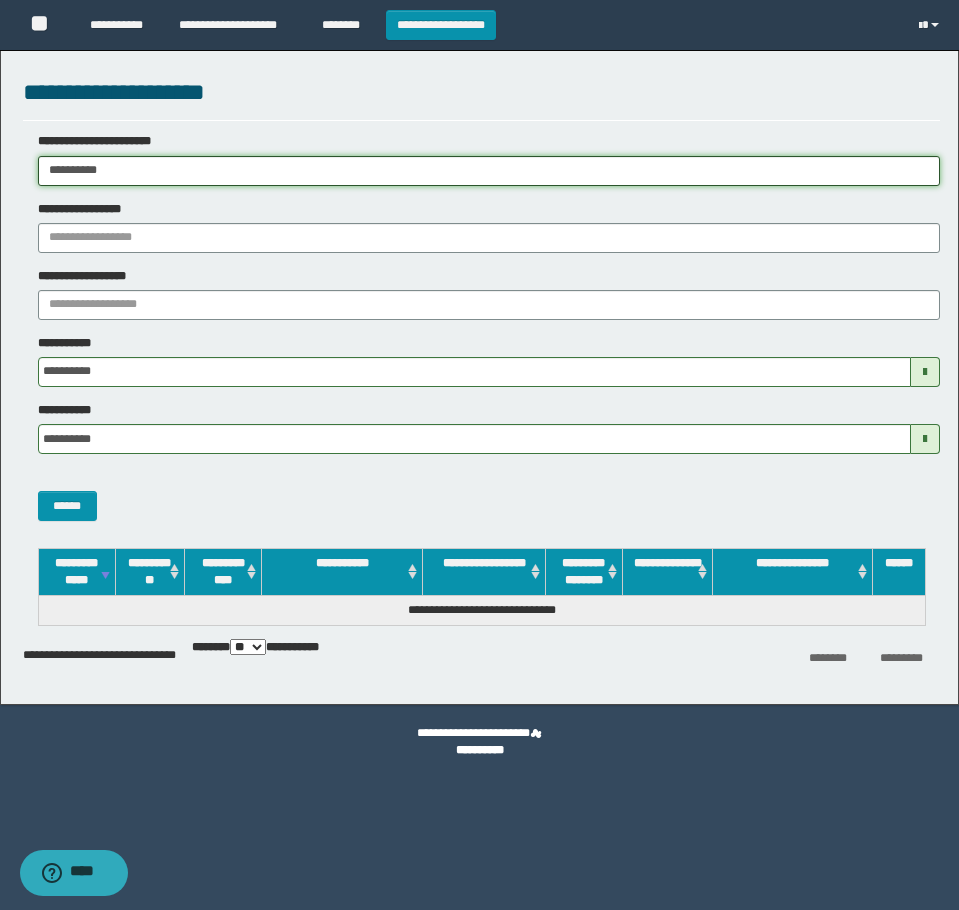 click on "**********" at bounding box center [479, 455] 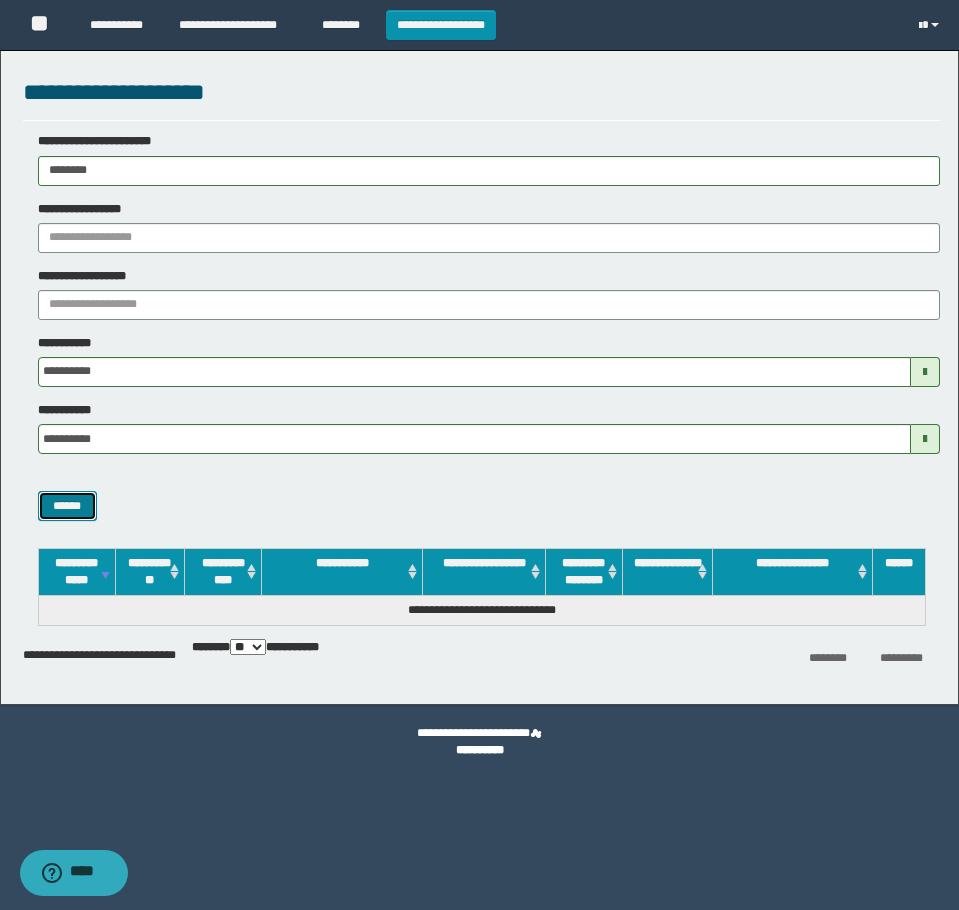 click on "******" at bounding box center [67, 506] 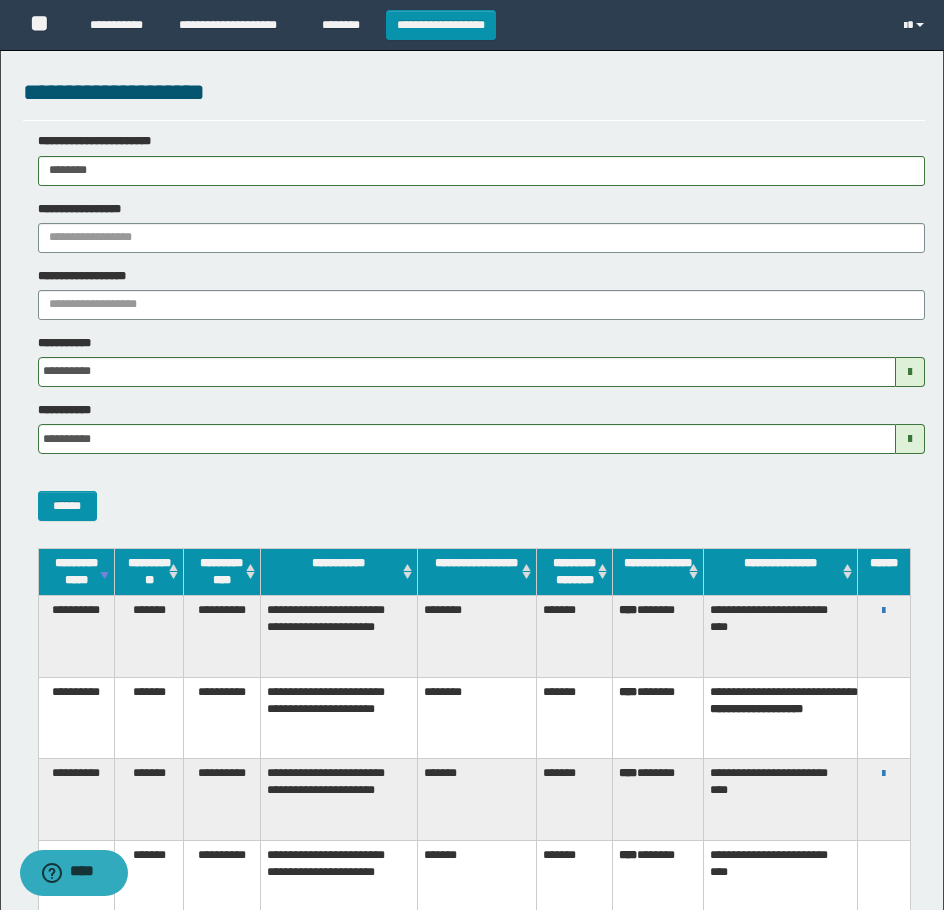 drag, startPoint x: 321, startPoint y: 140, endPoint x: 289, endPoint y: 177, distance: 48.9183 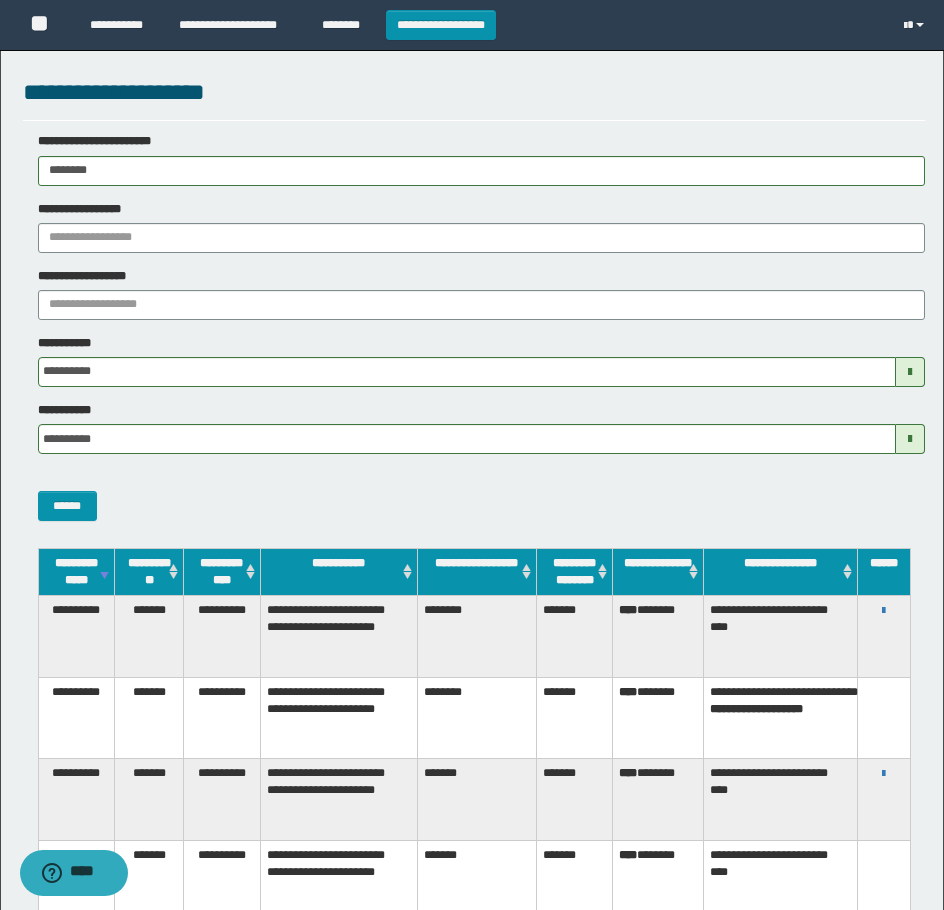click on "**********" at bounding box center [474, 159] 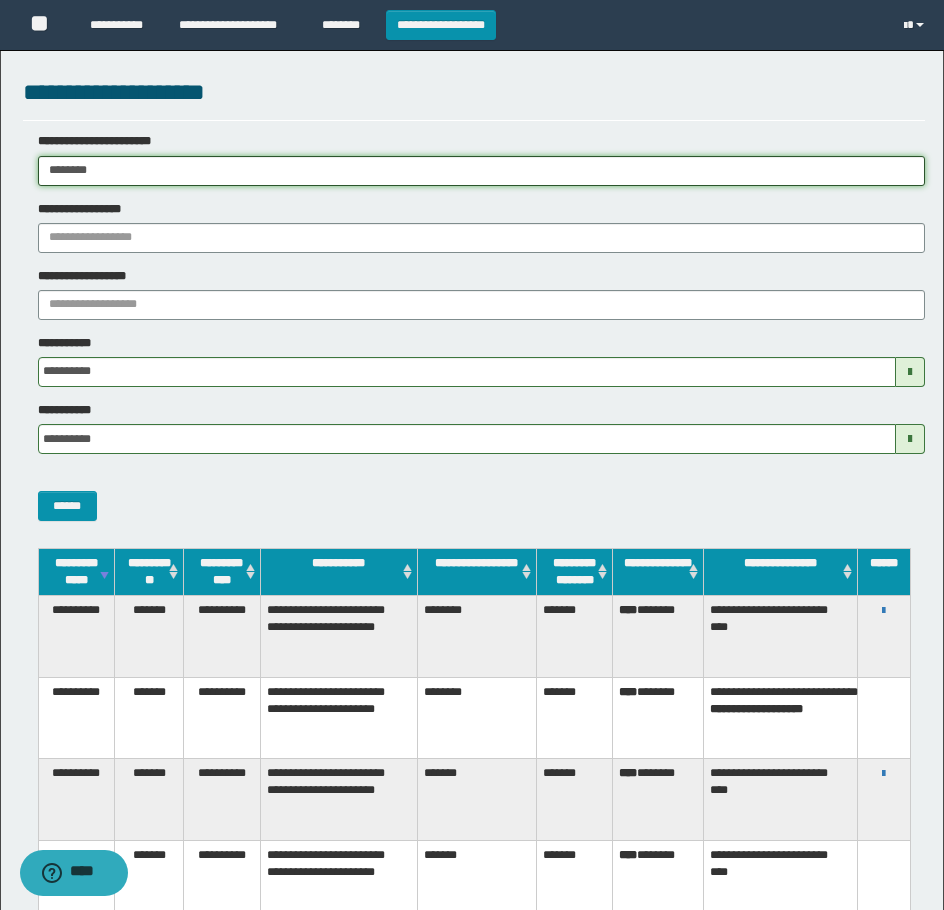 drag, startPoint x: 288, startPoint y: 178, endPoint x: -8, endPoint y: 204, distance: 297.1397 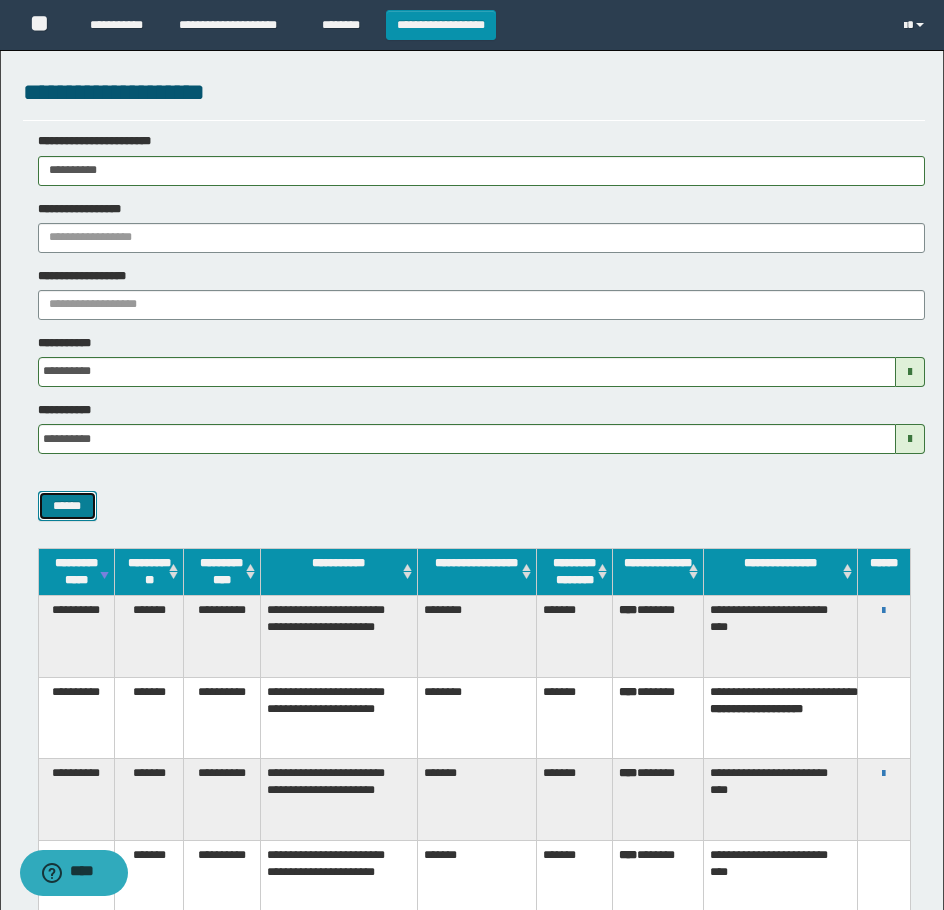 click on "******" at bounding box center [67, 506] 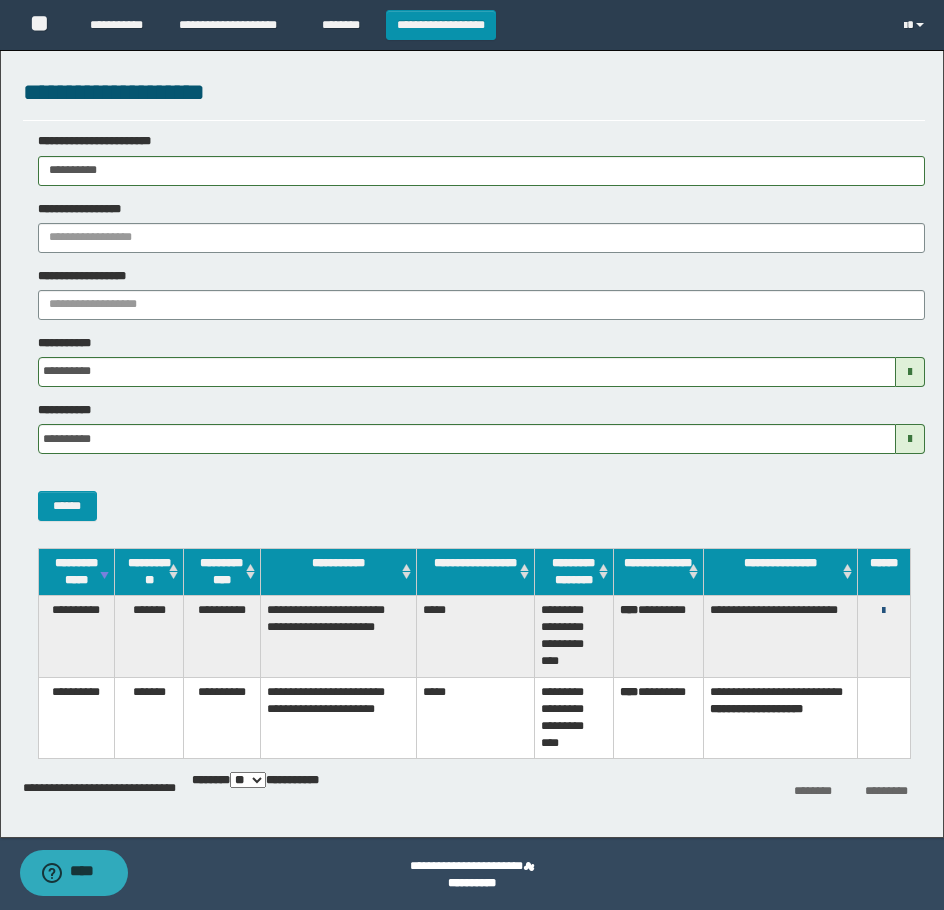 click at bounding box center [883, 611] 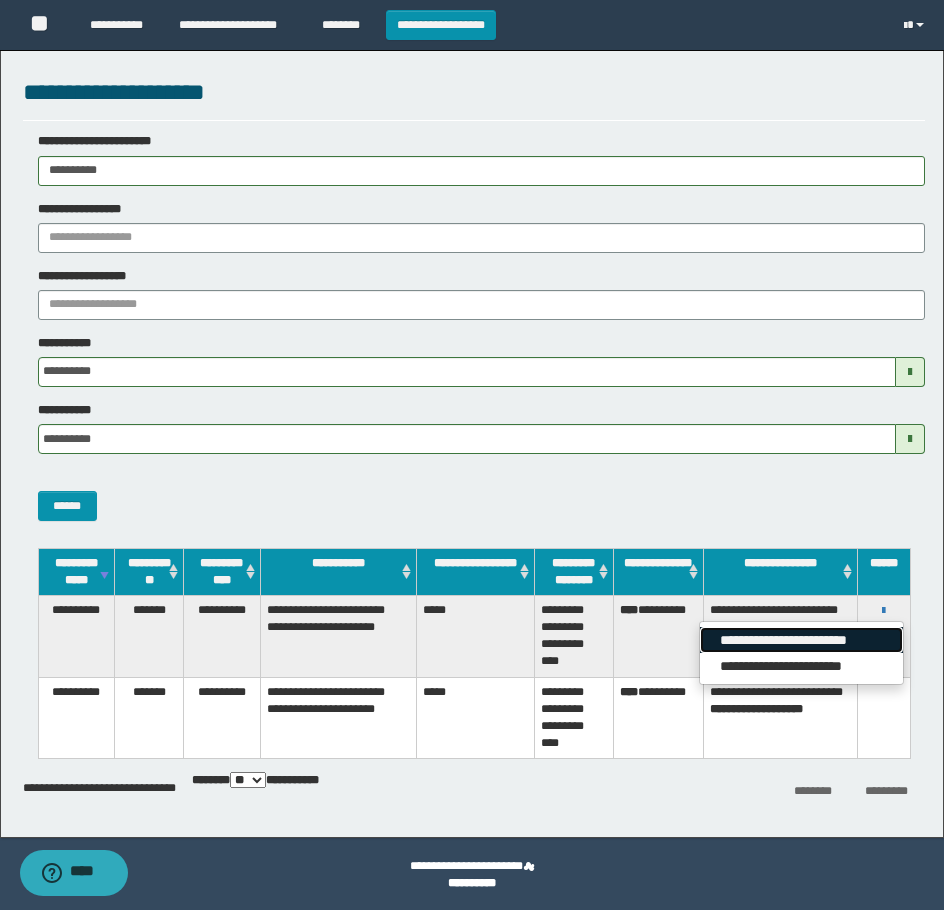 click on "**********" at bounding box center [801, 640] 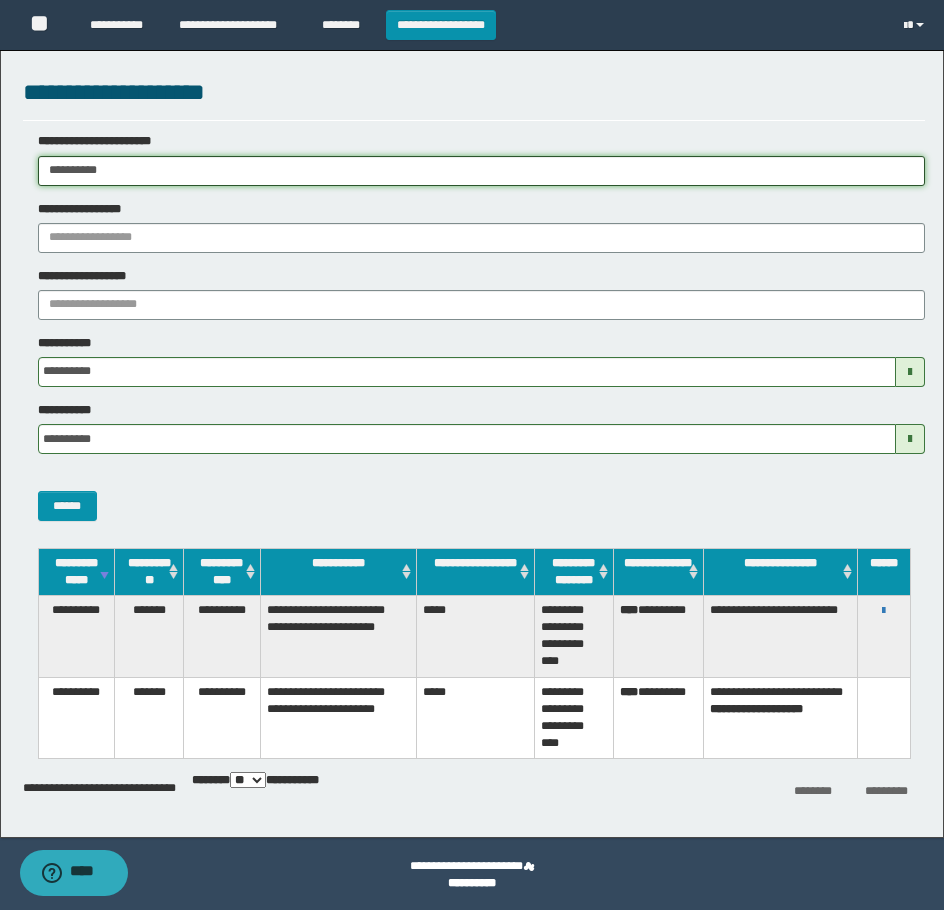 drag, startPoint x: 6, startPoint y: 166, endPoint x: -8, endPoint y: 176, distance: 17.20465 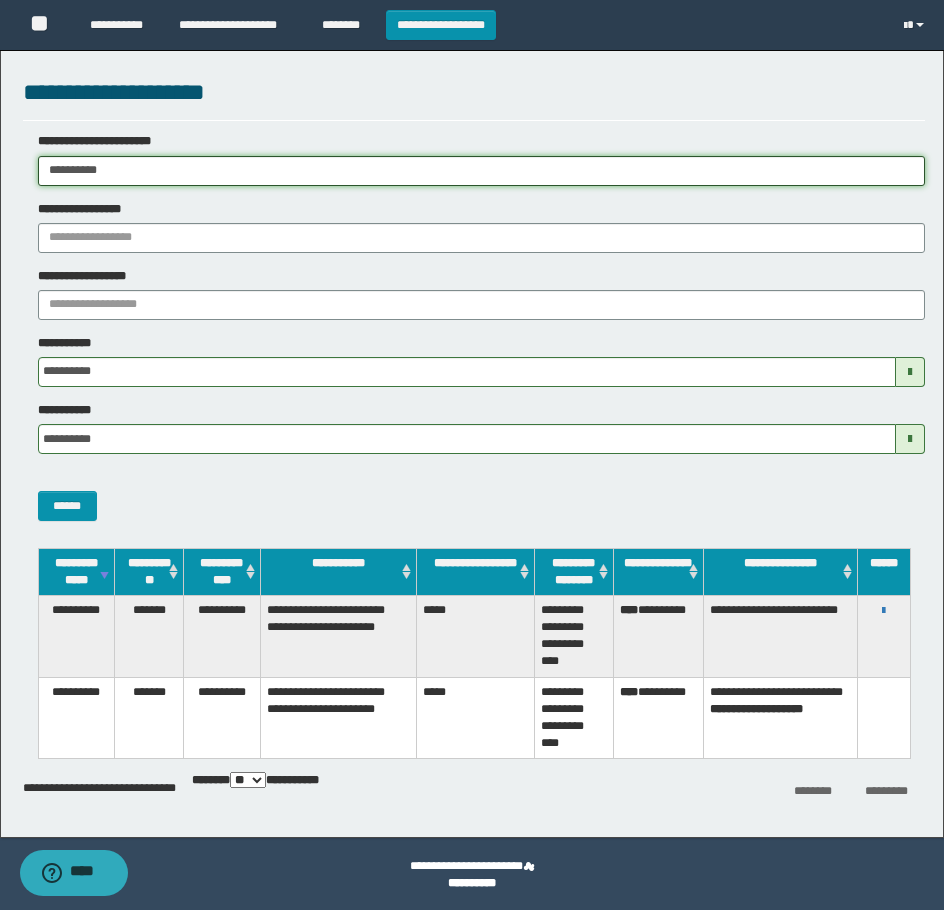 click on "**********" at bounding box center (472, 455) 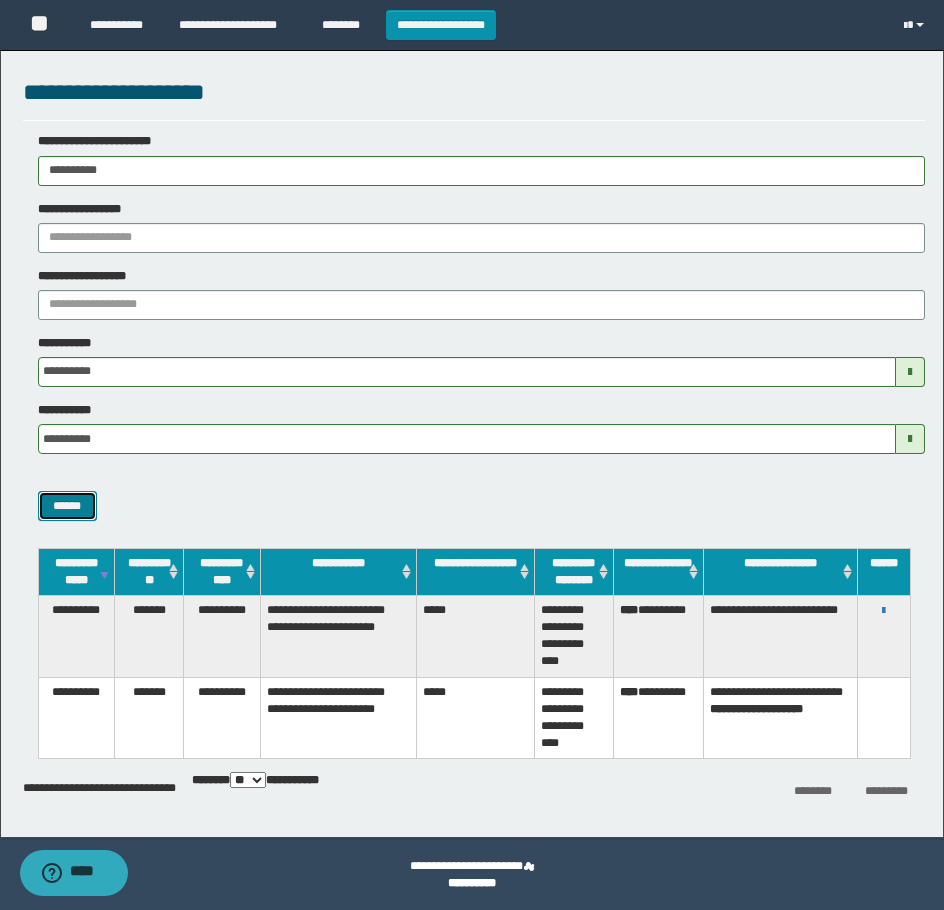 click on "******" at bounding box center [67, 506] 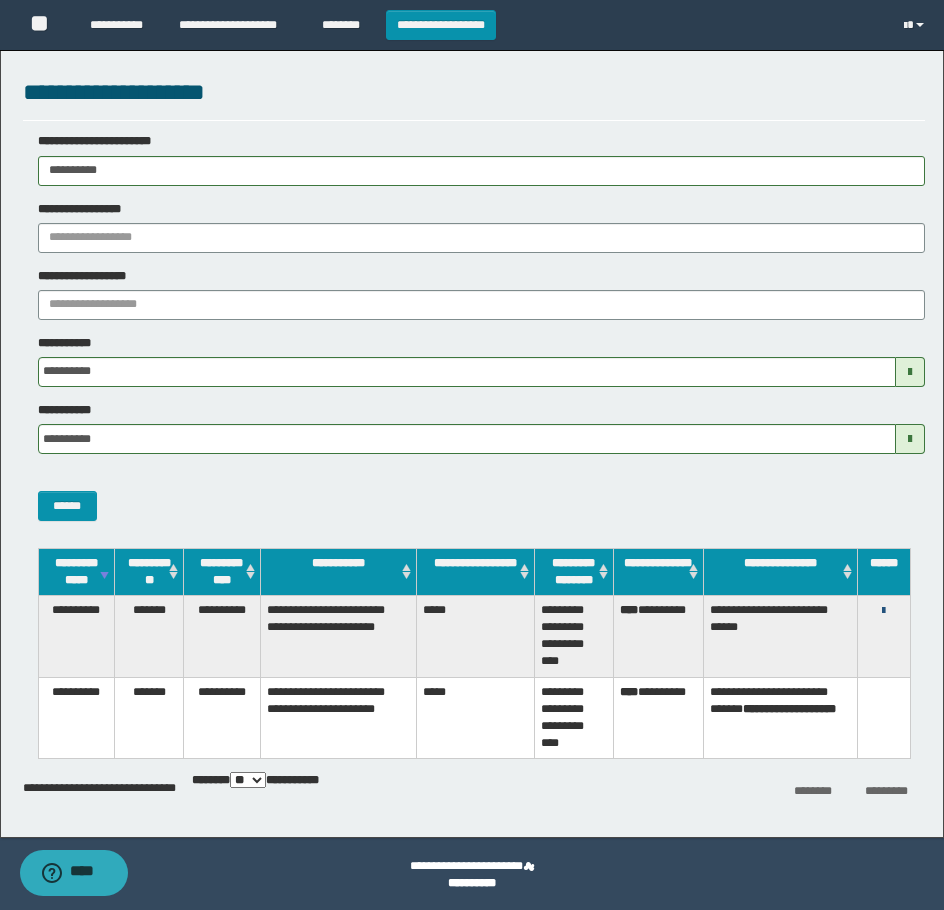 click at bounding box center [883, 611] 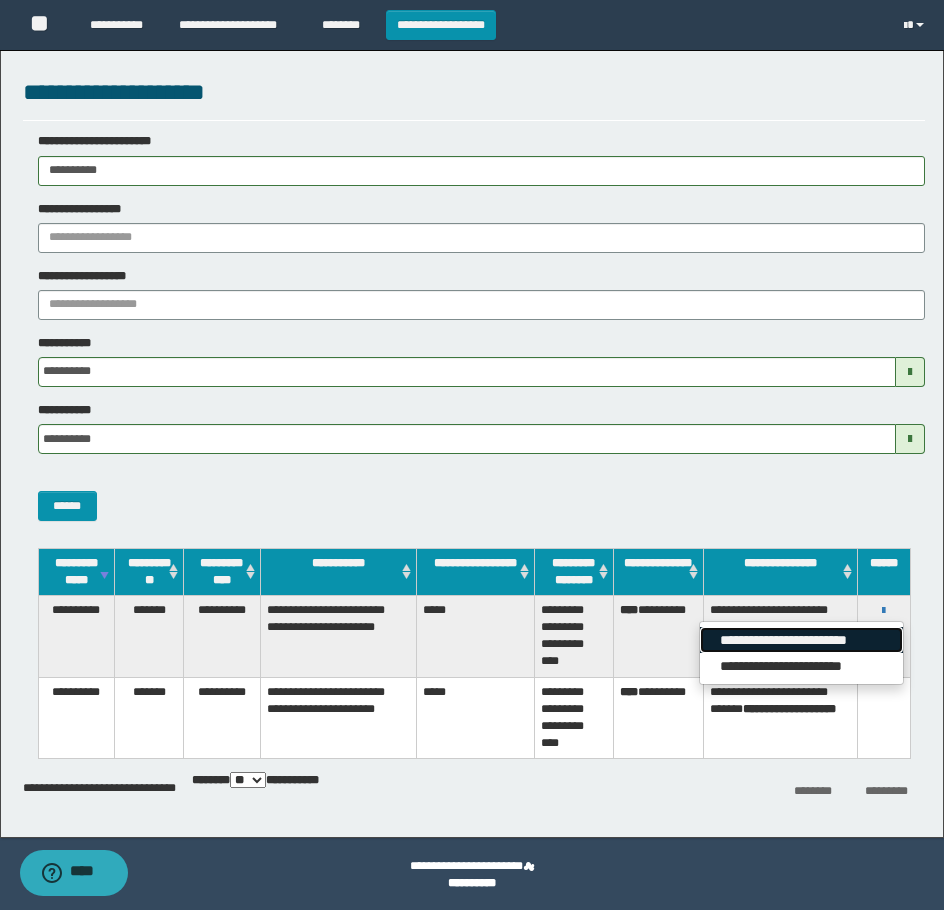 click on "**********" at bounding box center (801, 640) 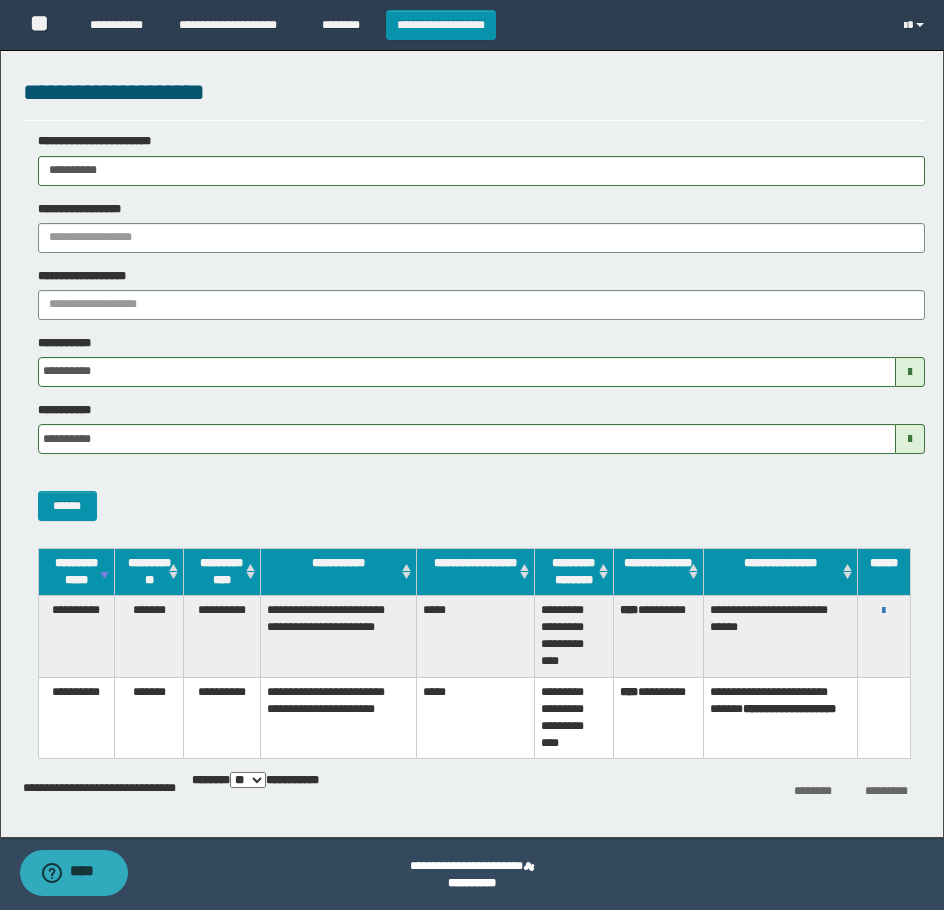 drag, startPoint x: 128, startPoint y: 166, endPoint x: -8, endPoint y: 217, distance: 145.24806 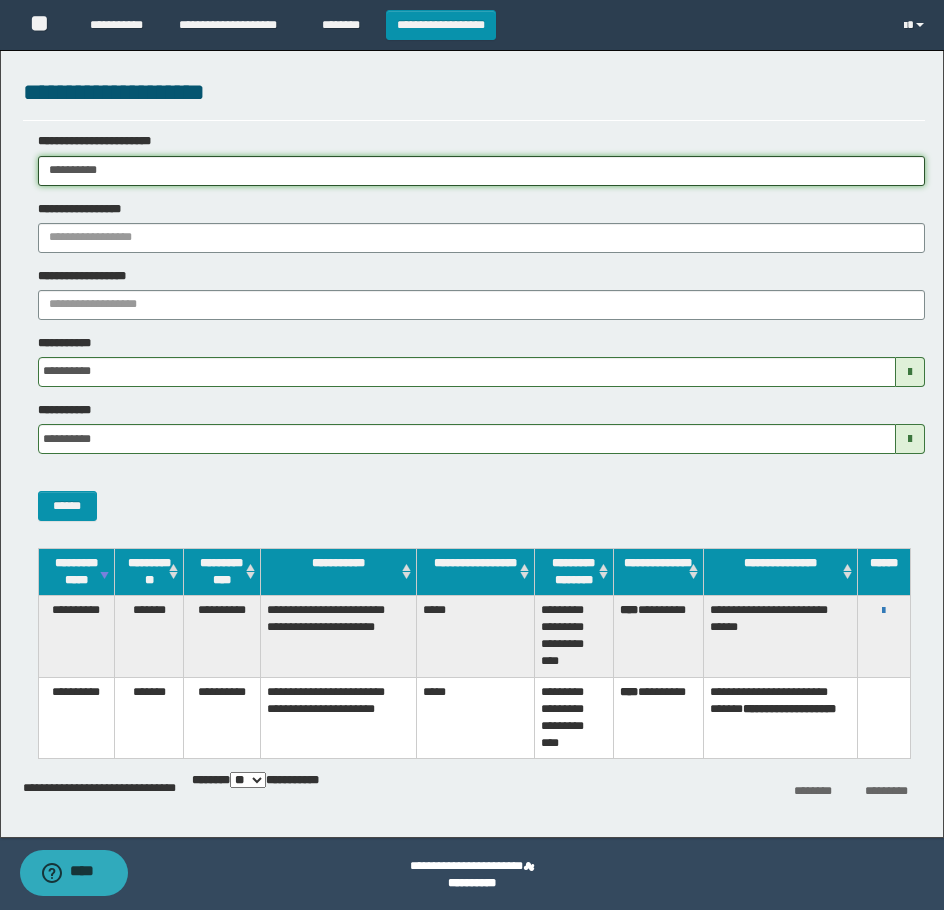 paste 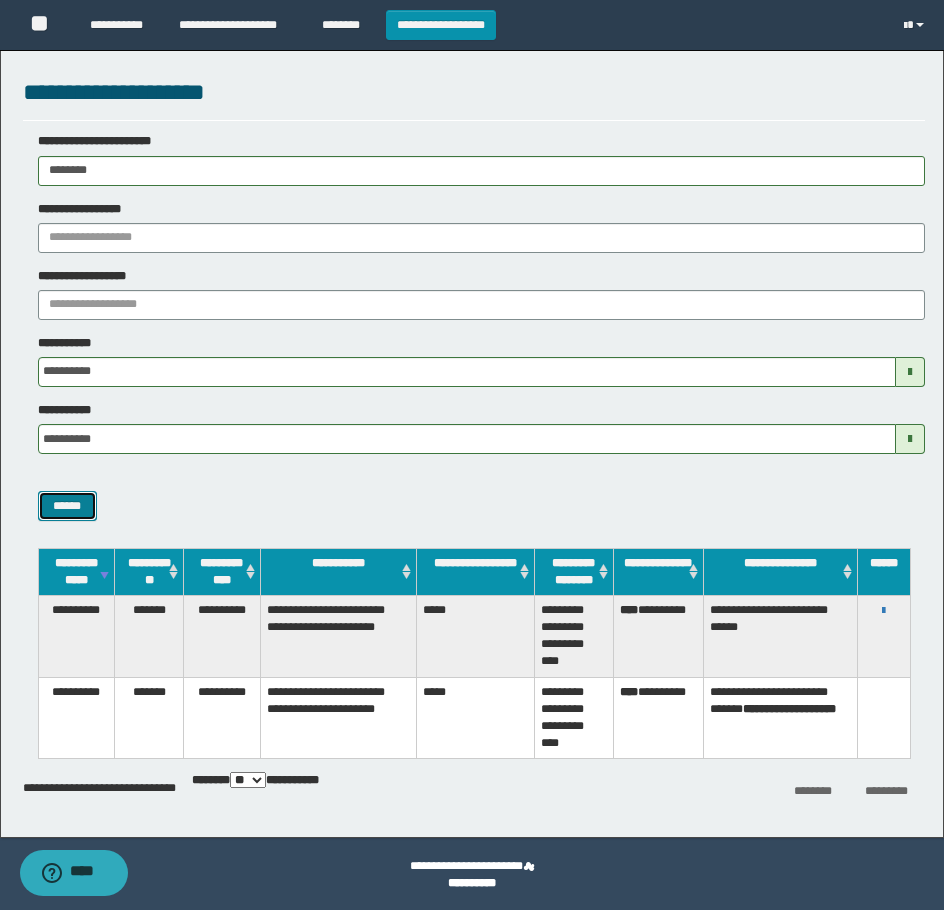 click on "******" at bounding box center [67, 506] 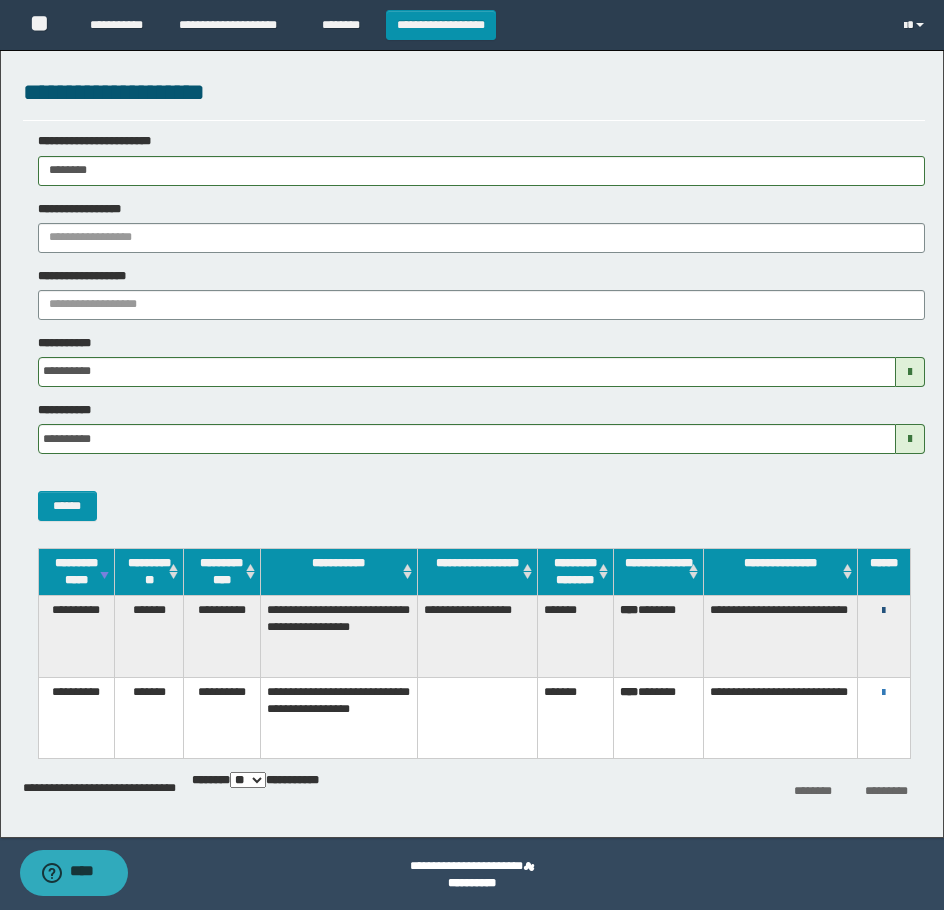 click at bounding box center [883, 611] 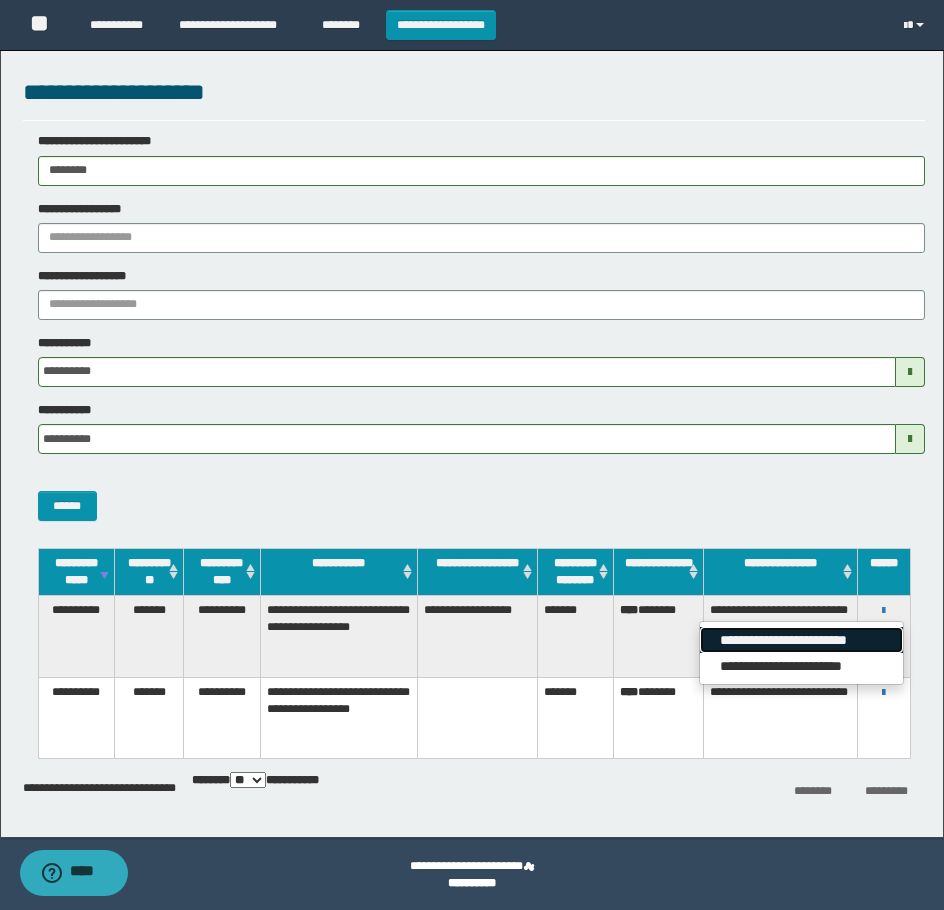 click on "**********" at bounding box center [801, 640] 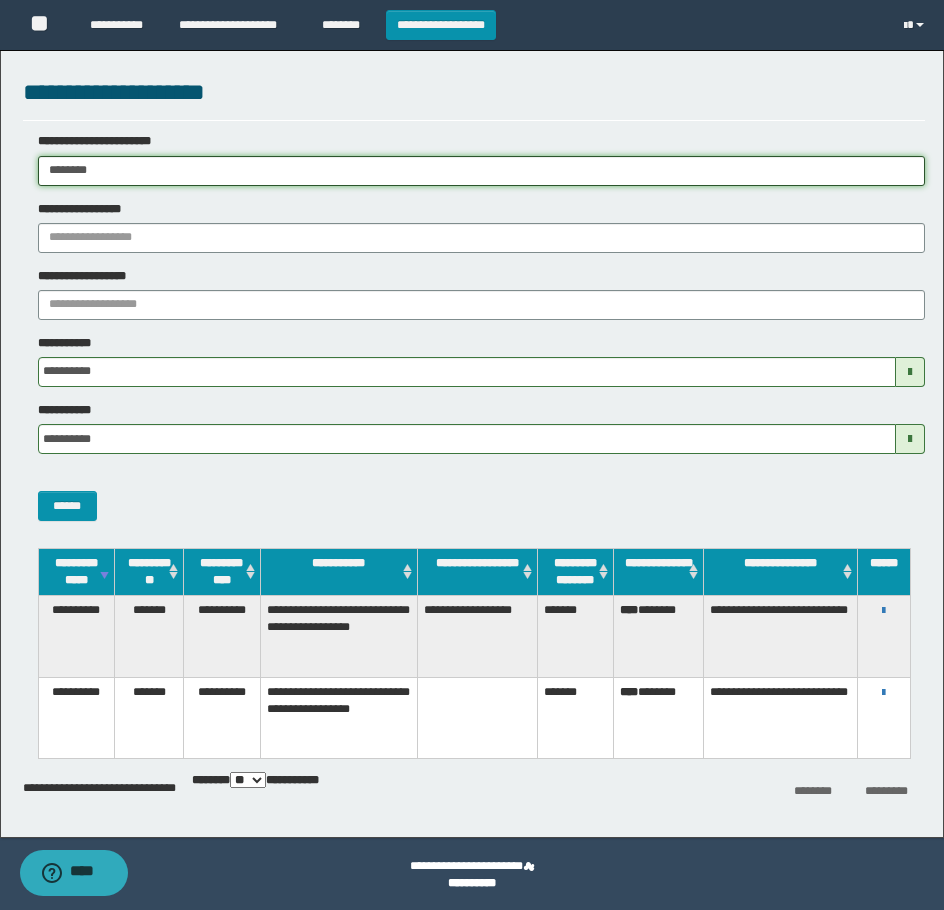 drag, startPoint x: 135, startPoint y: 174, endPoint x: -8, endPoint y: 217, distance: 149.32515 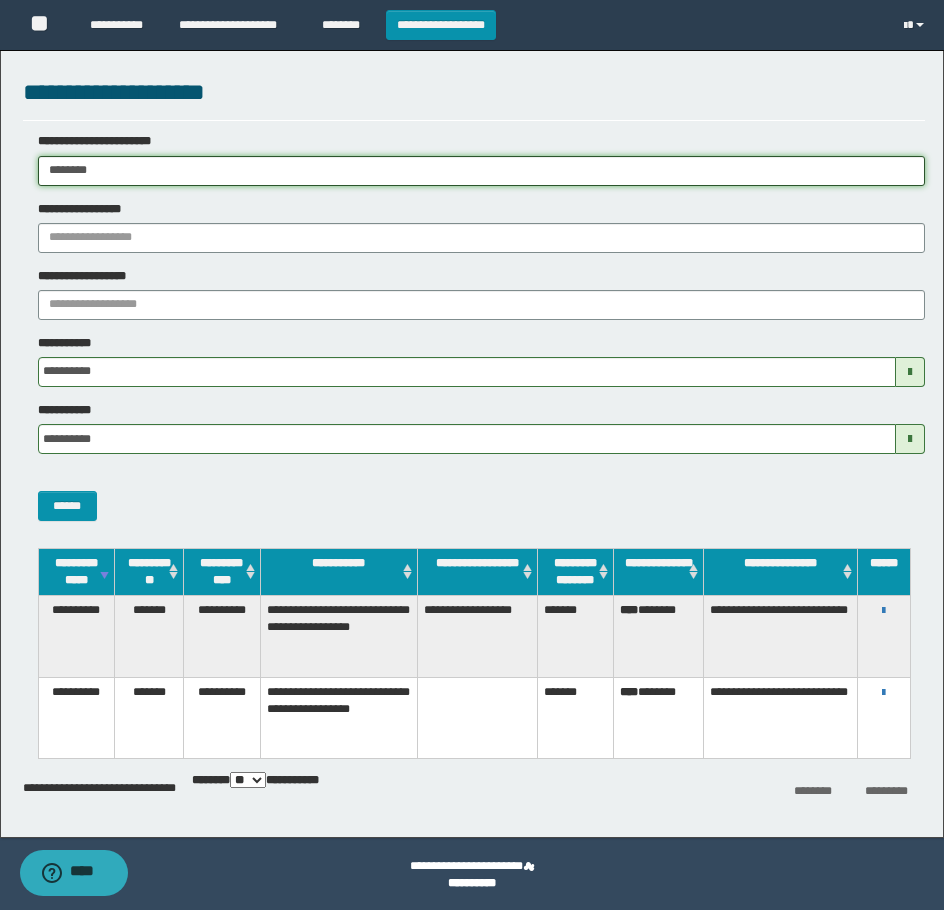 click on "**********" at bounding box center [472, 455] 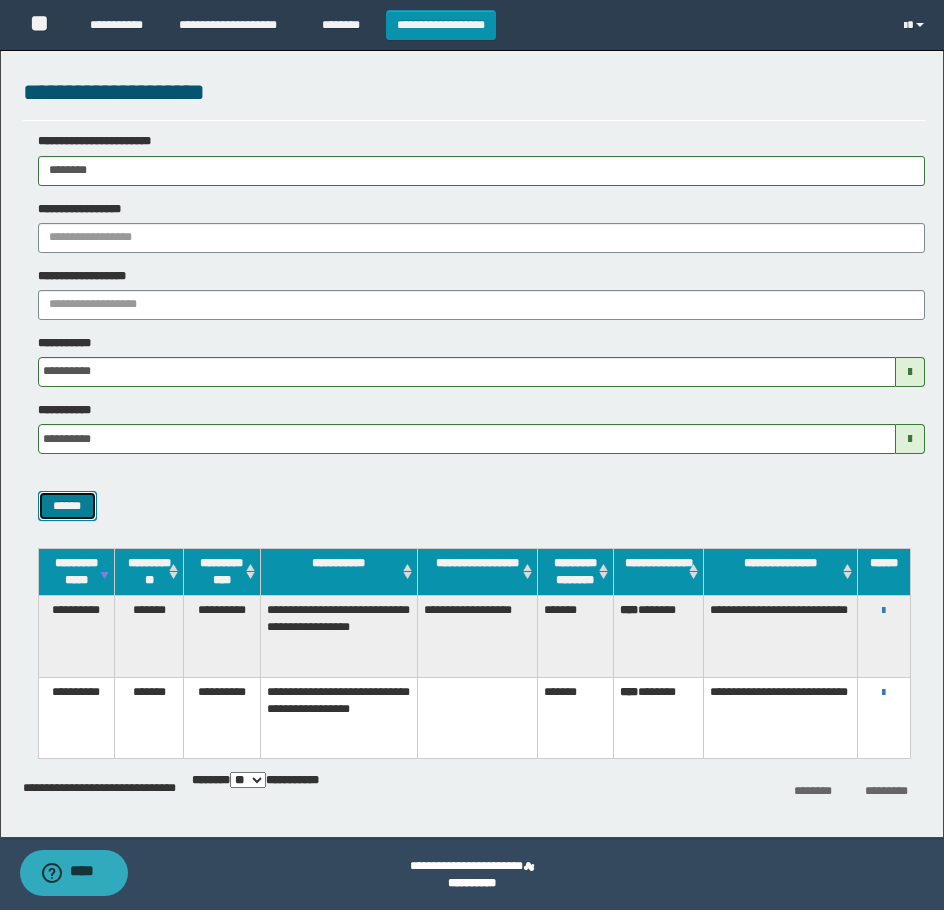 click on "******" at bounding box center [67, 506] 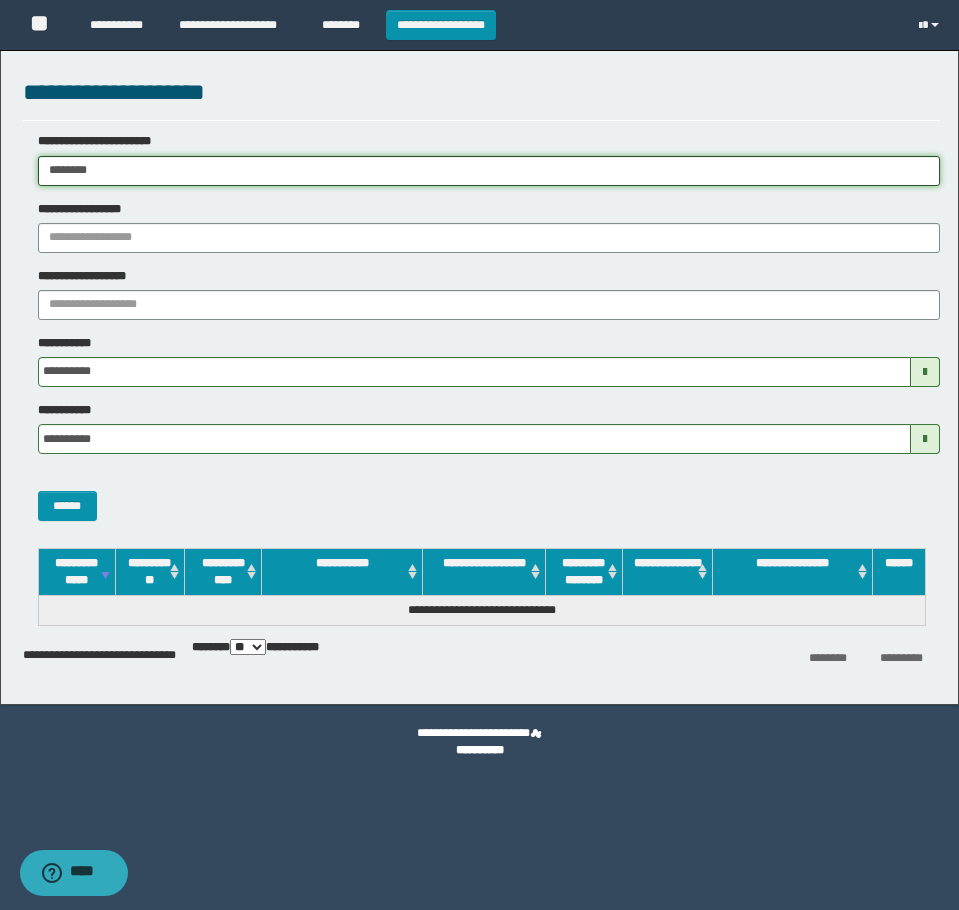 drag, startPoint x: 176, startPoint y: 185, endPoint x: 11, endPoint y: 296, distance: 198.86176 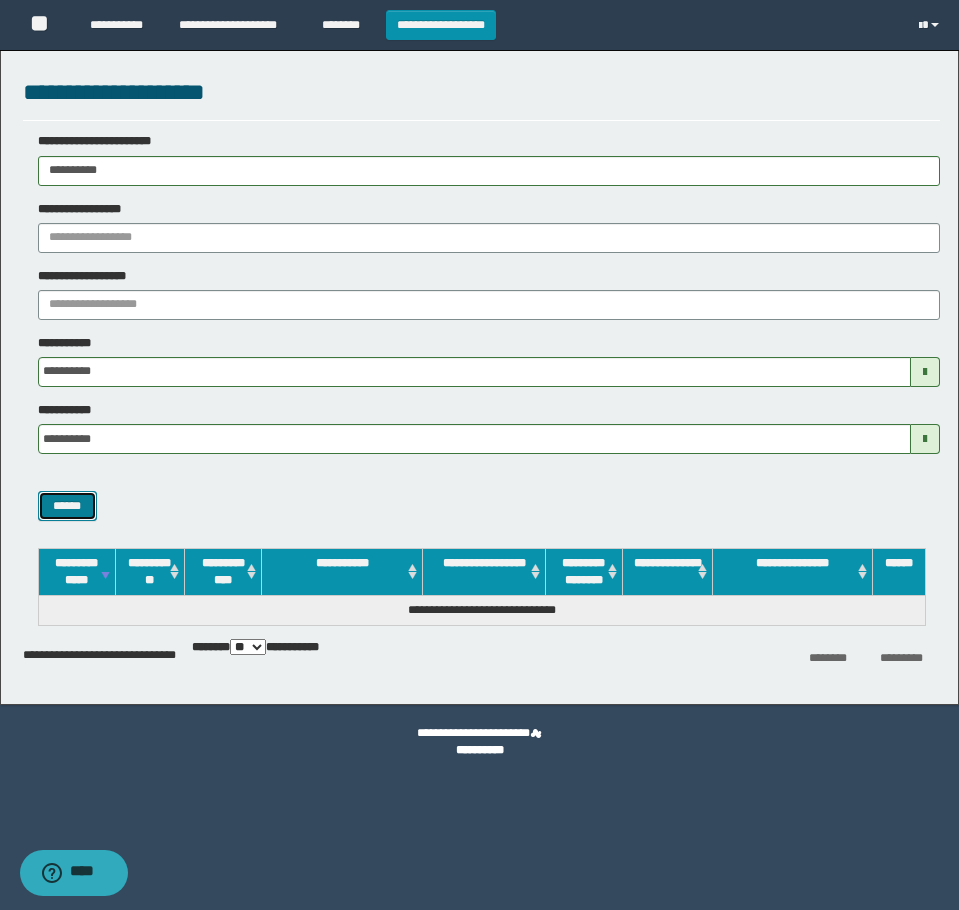click on "******" at bounding box center [67, 506] 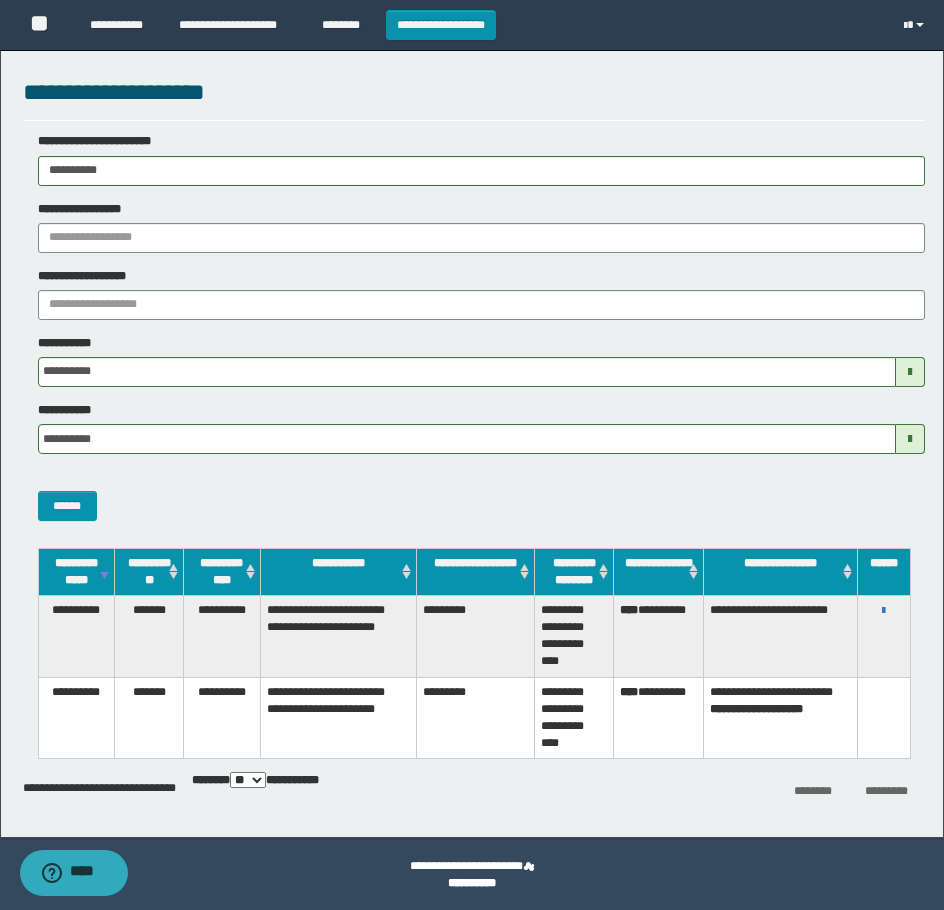 click on "**********" at bounding box center (574, 718) 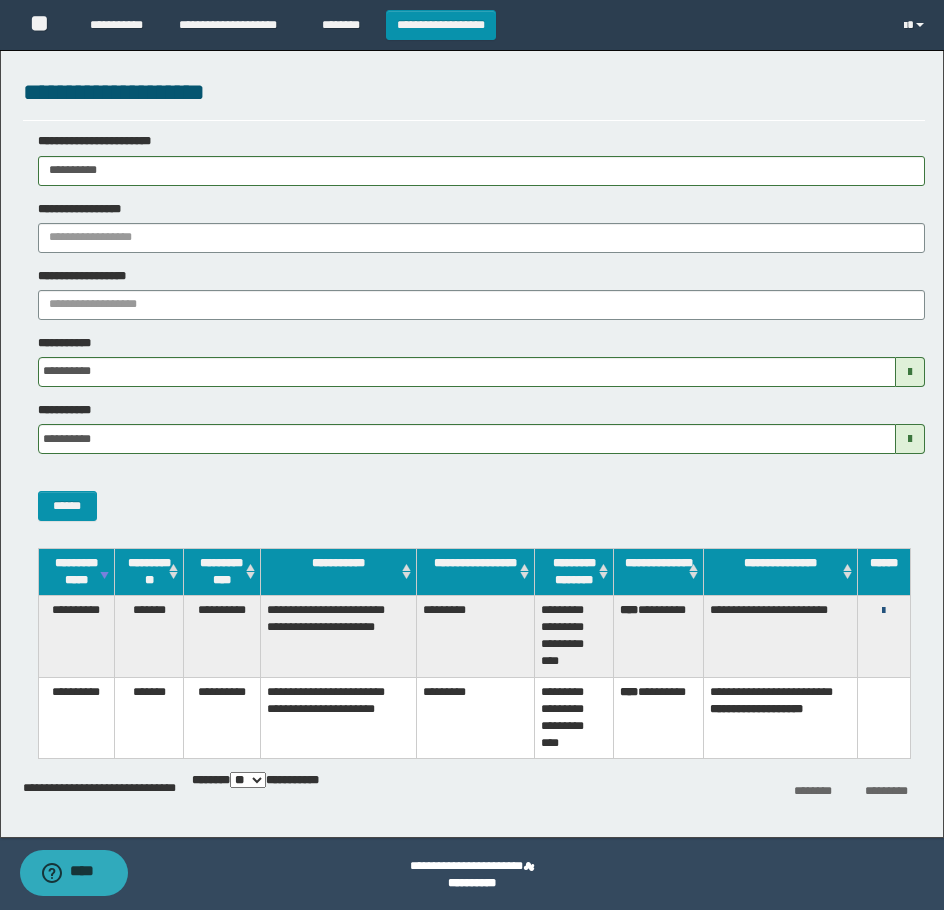 click at bounding box center (883, 611) 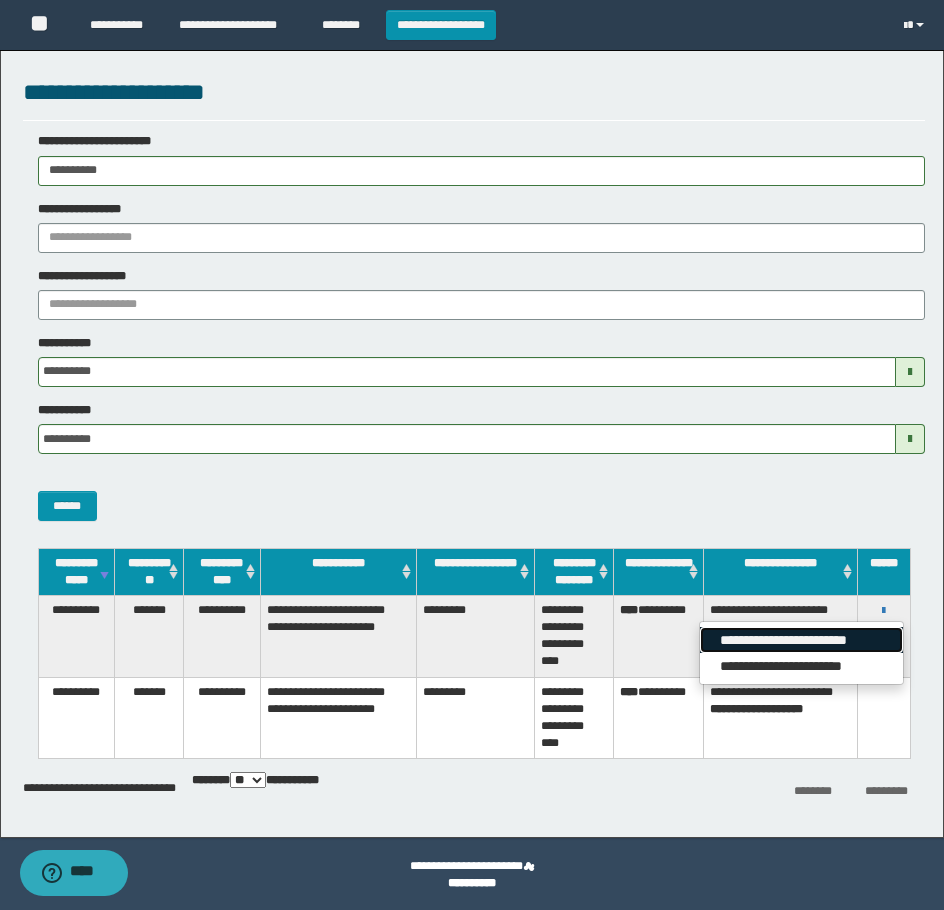 click on "**********" at bounding box center (801, 640) 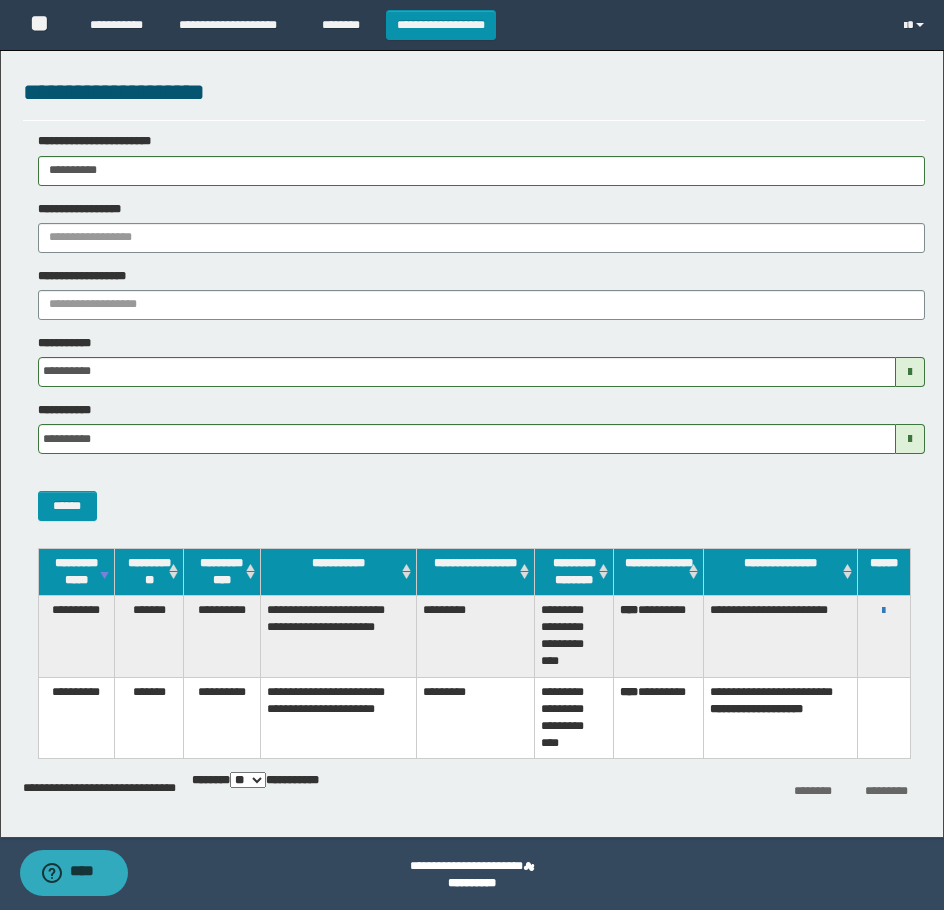 click on "**********" at bounding box center (481, 171) 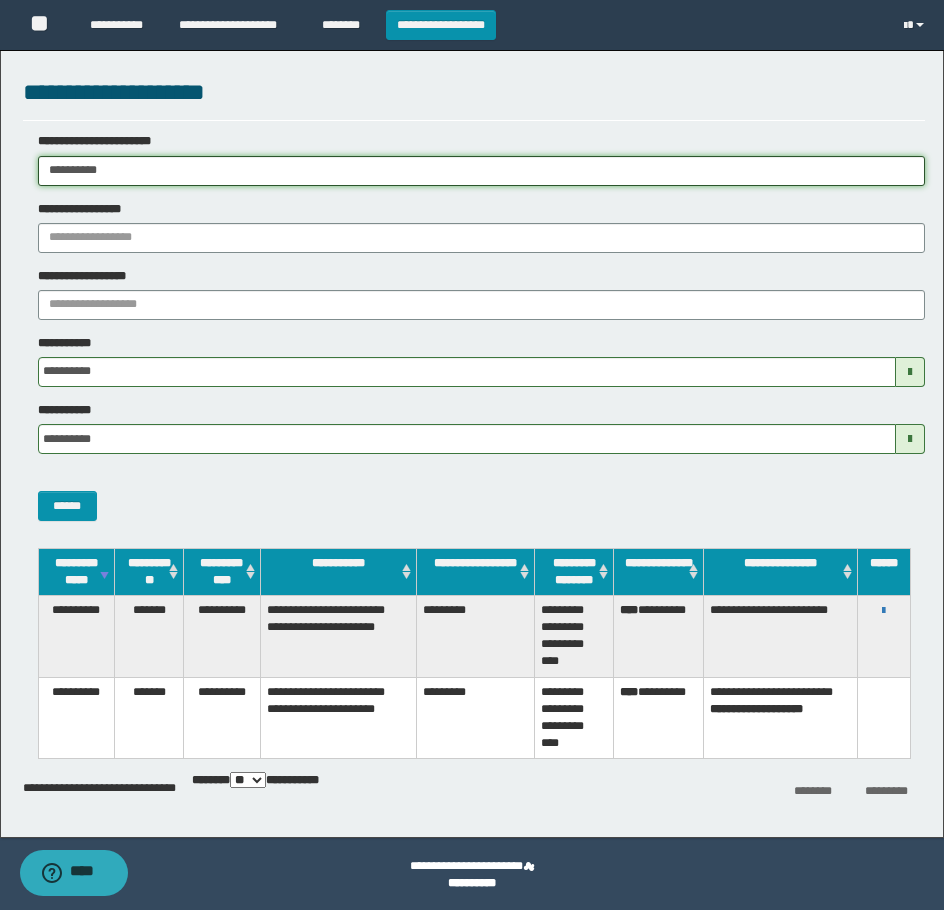 drag, startPoint x: 177, startPoint y: 179, endPoint x: -8, endPoint y: 178, distance: 185.0027 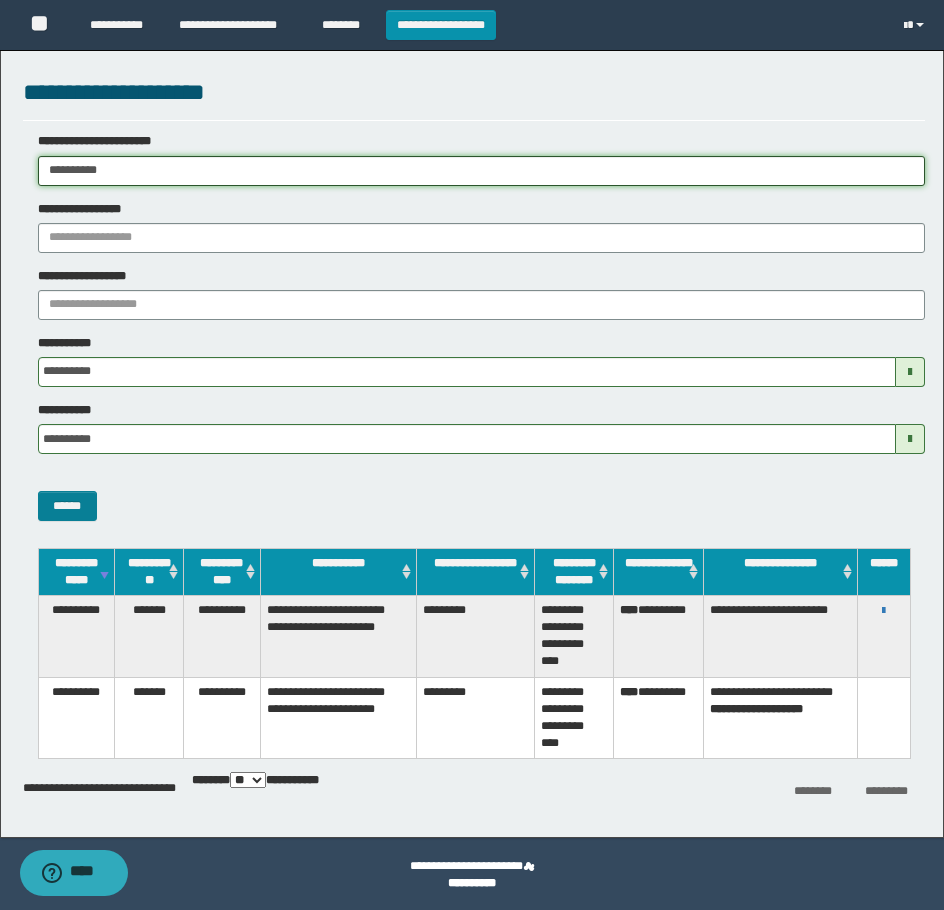 type on "**********" 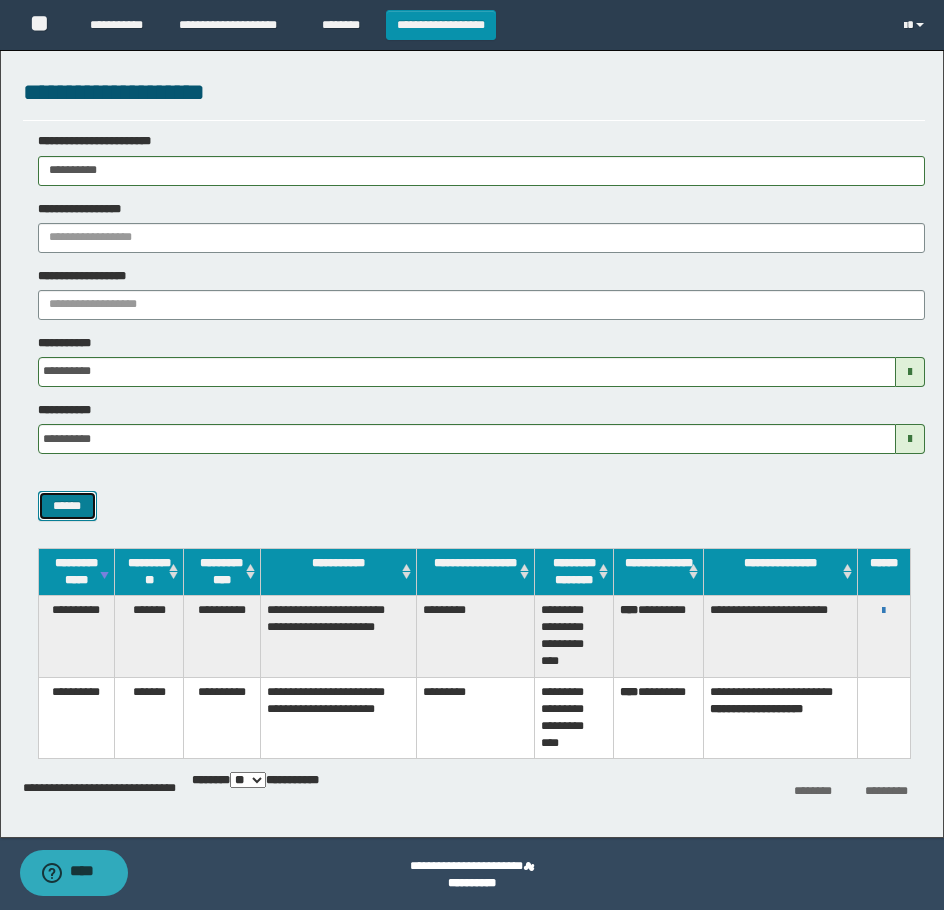 click on "******" at bounding box center [67, 506] 